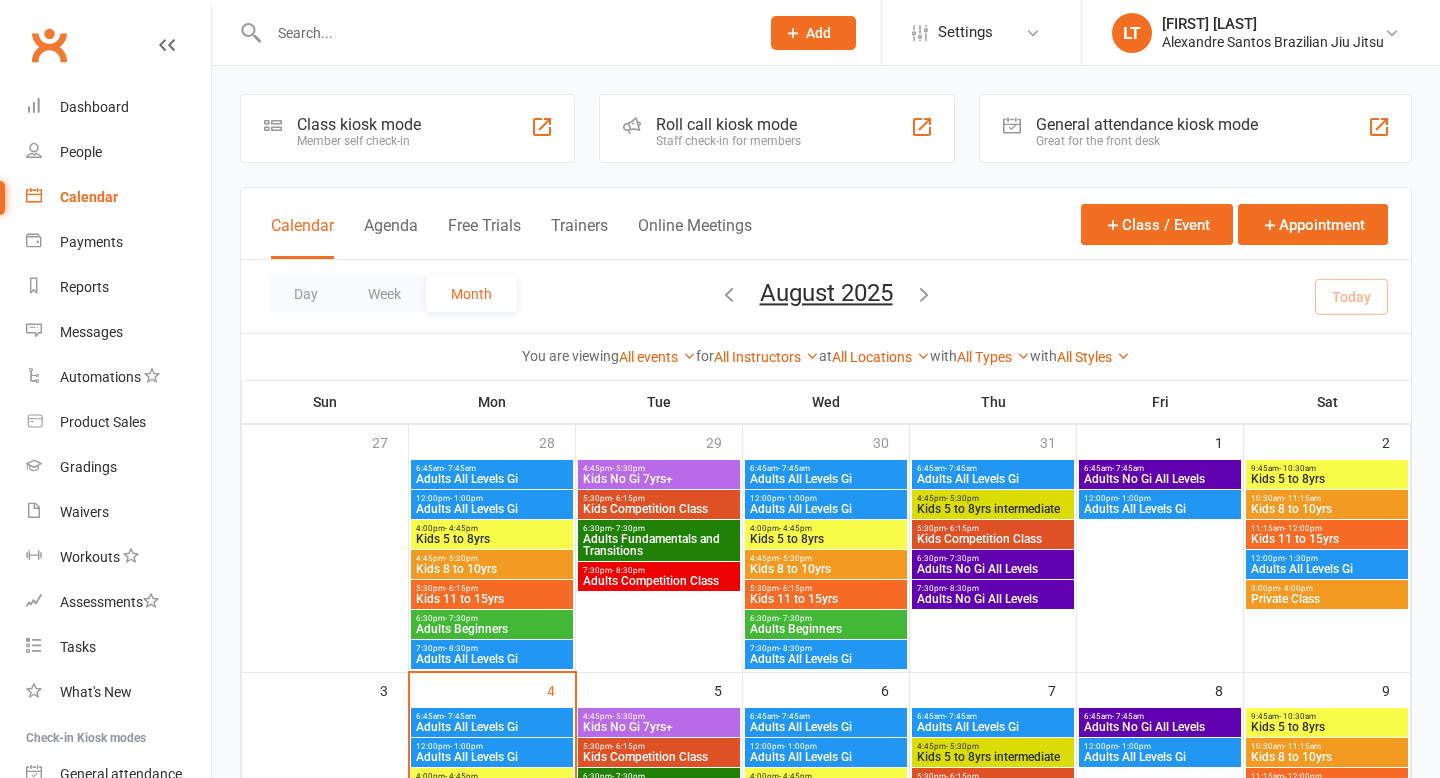 scroll, scrollTop: 0, scrollLeft: 0, axis: both 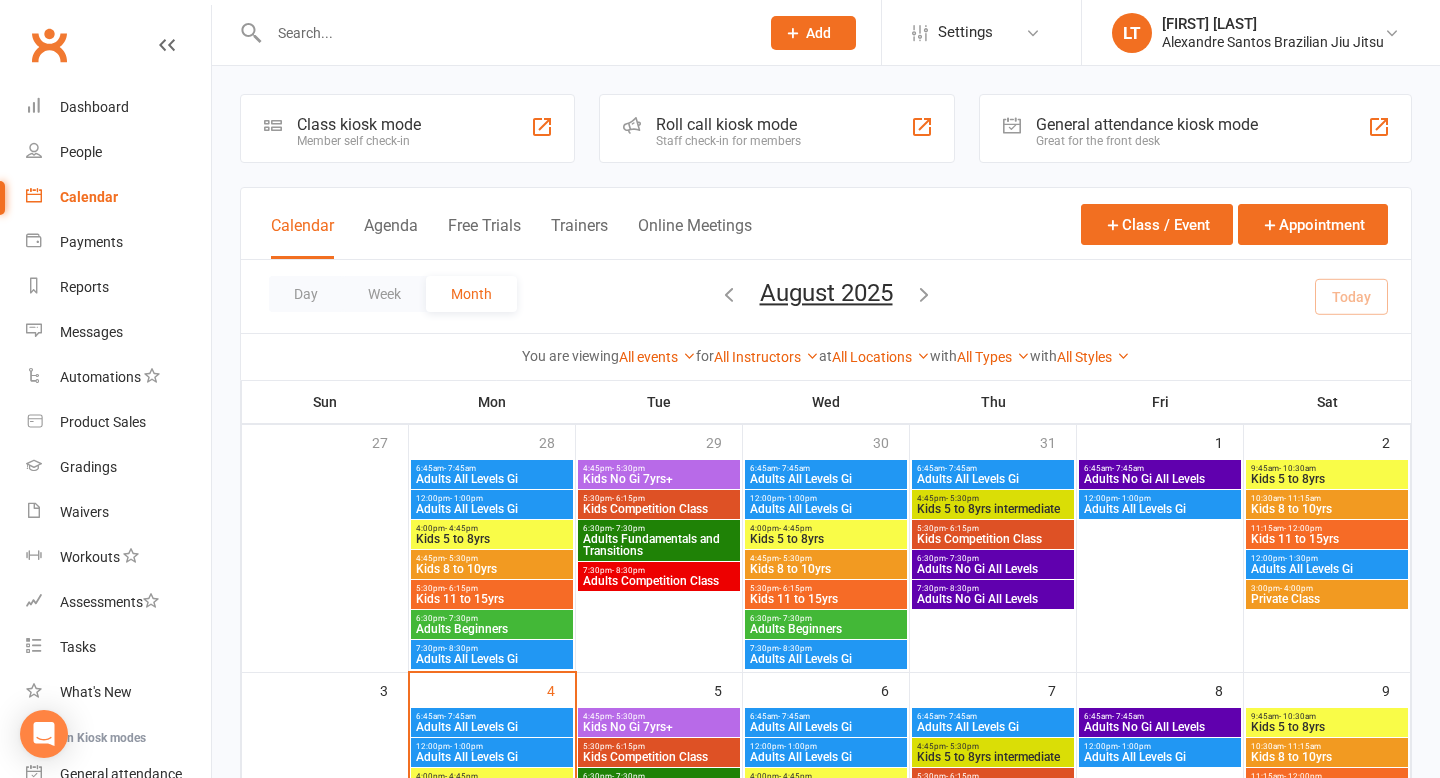 click at bounding box center [504, 33] 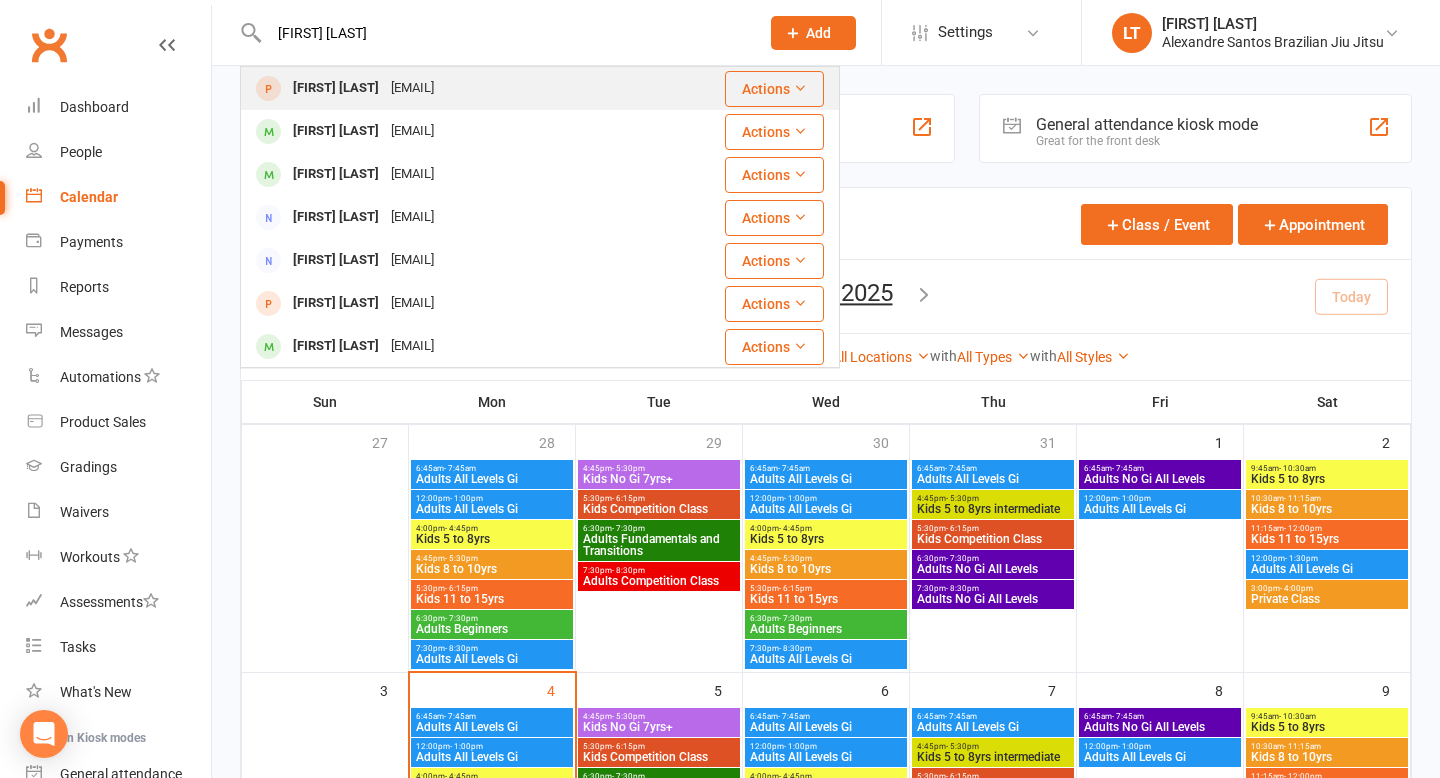 type on "[FIRST] [LAST]" 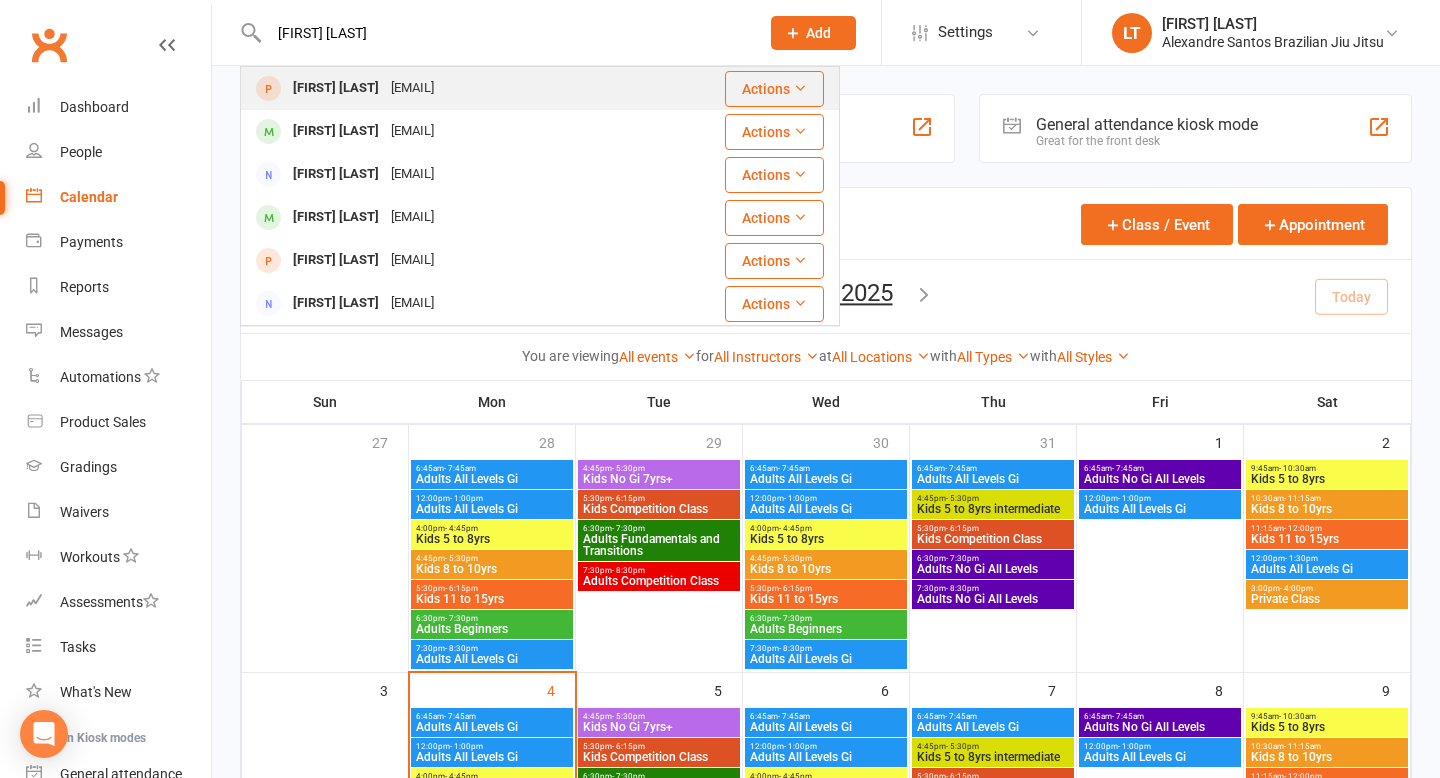 click on "[FIRST] [LAST]" at bounding box center [336, 88] 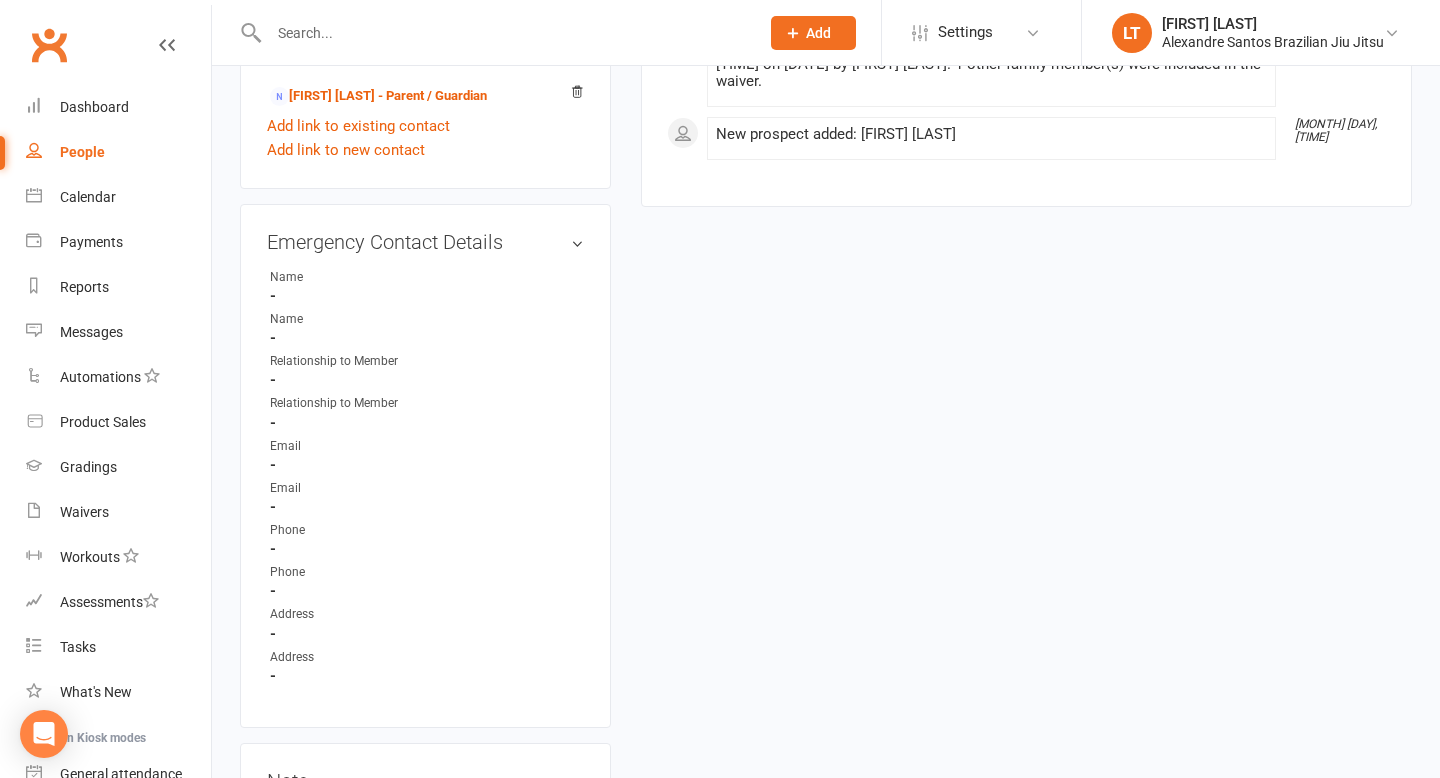 scroll, scrollTop: 0, scrollLeft: 0, axis: both 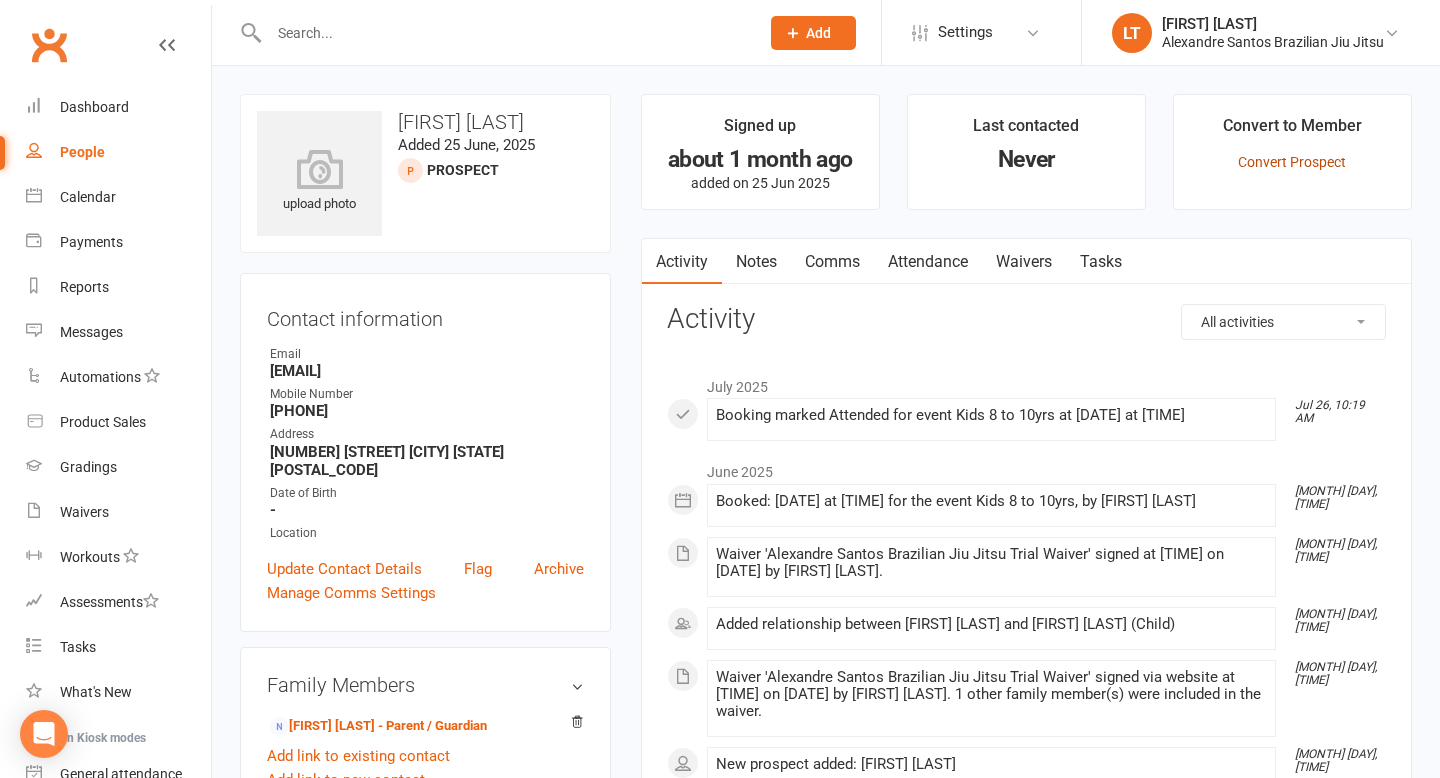 click on "Convert Prospect" at bounding box center [1292, 162] 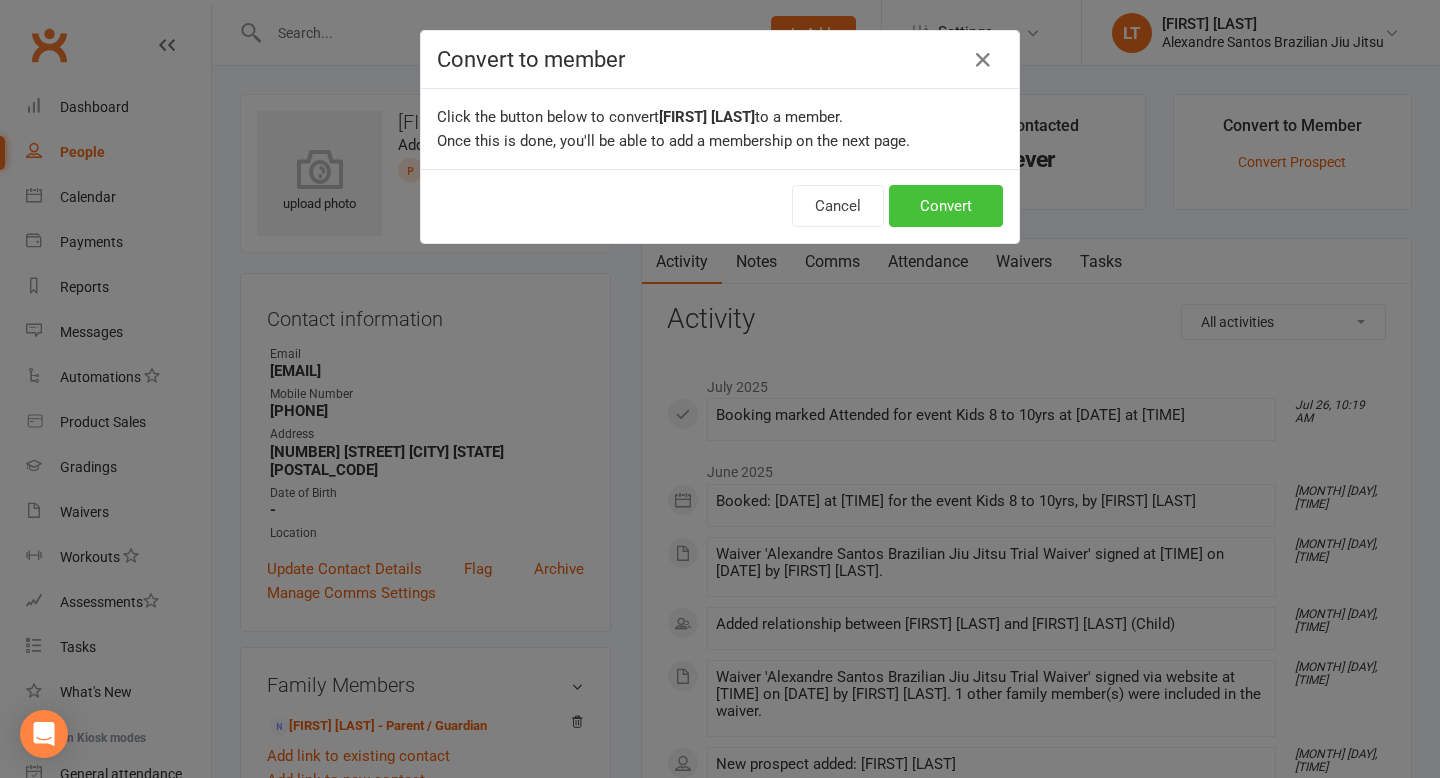 click on "Convert" at bounding box center [946, 206] 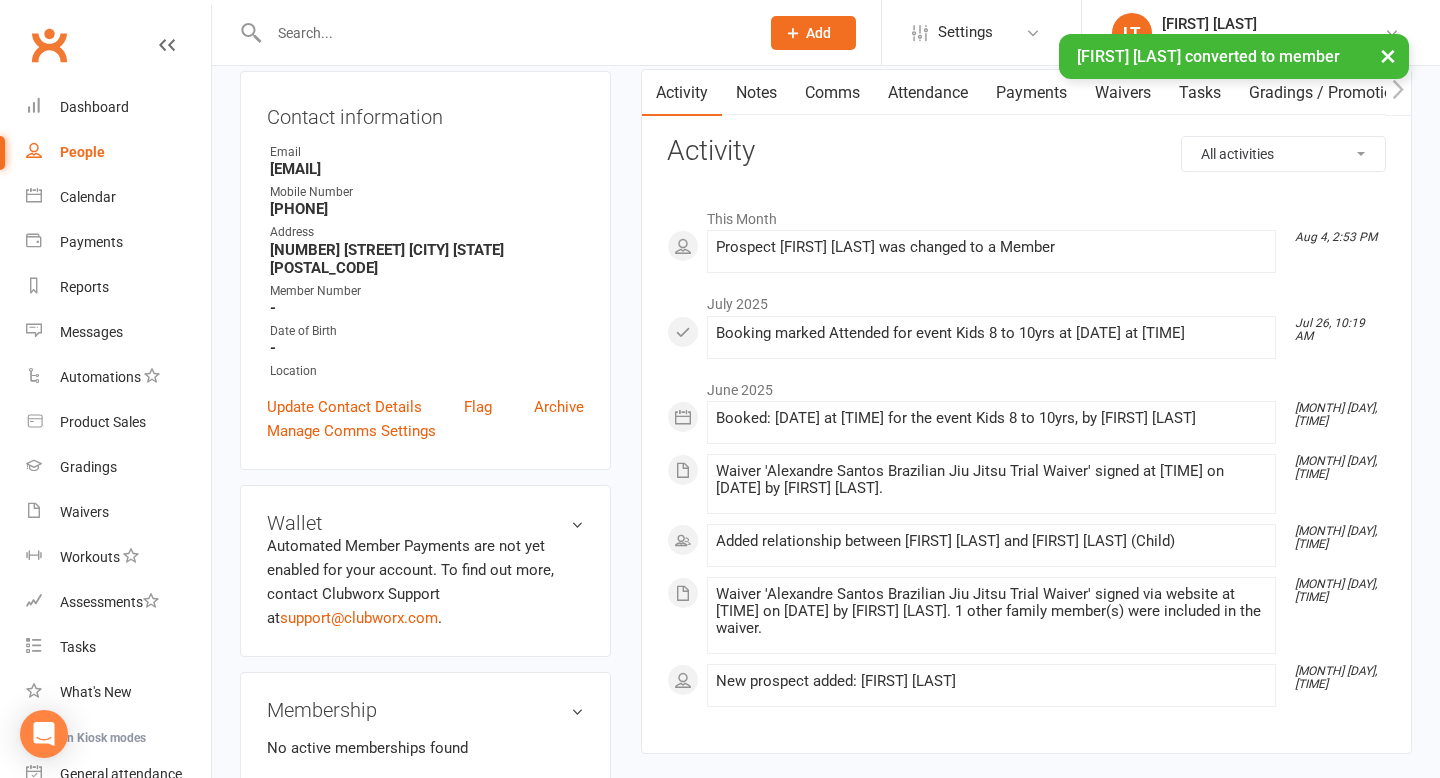 scroll, scrollTop: 0, scrollLeft: 0, axis: both 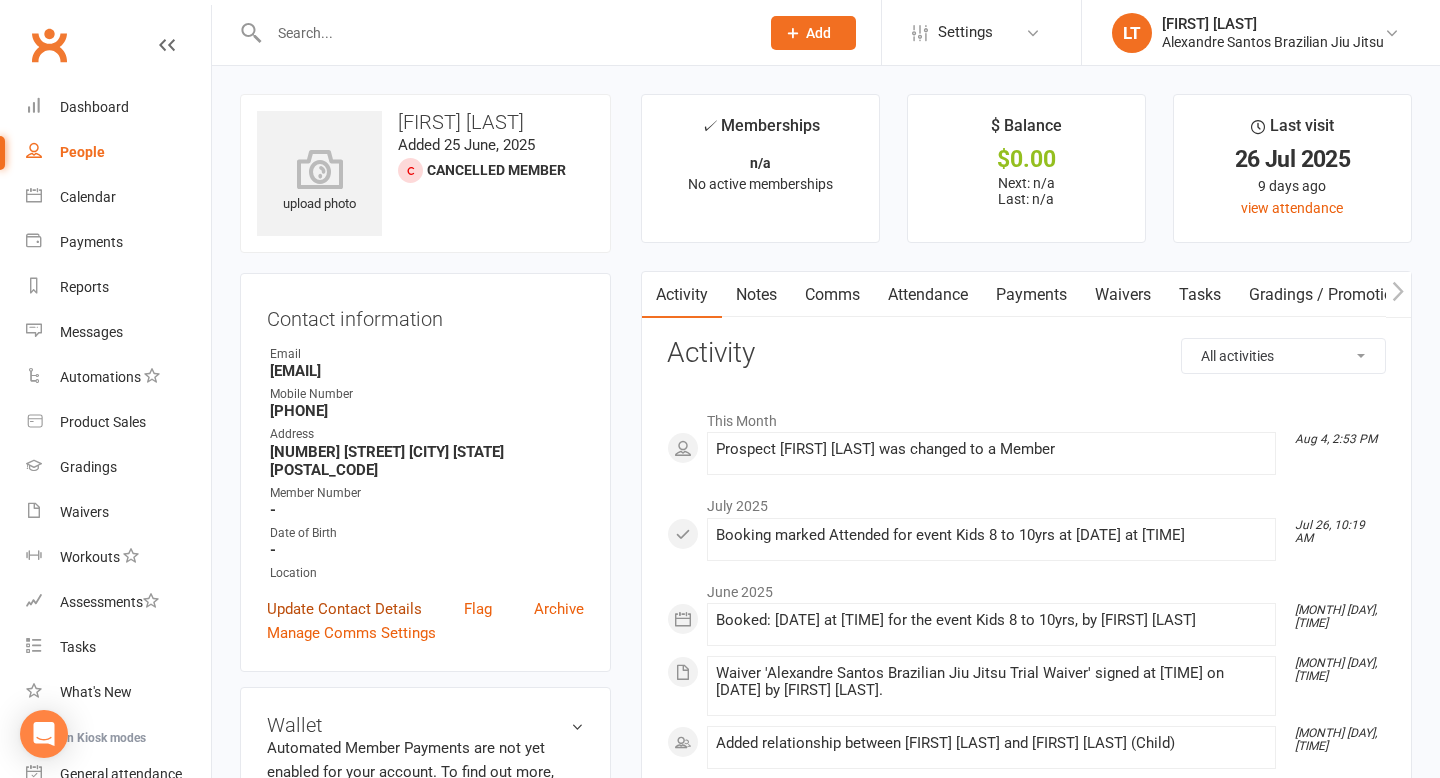 click on "Update Contact Details" at bounding box center (344, 609) 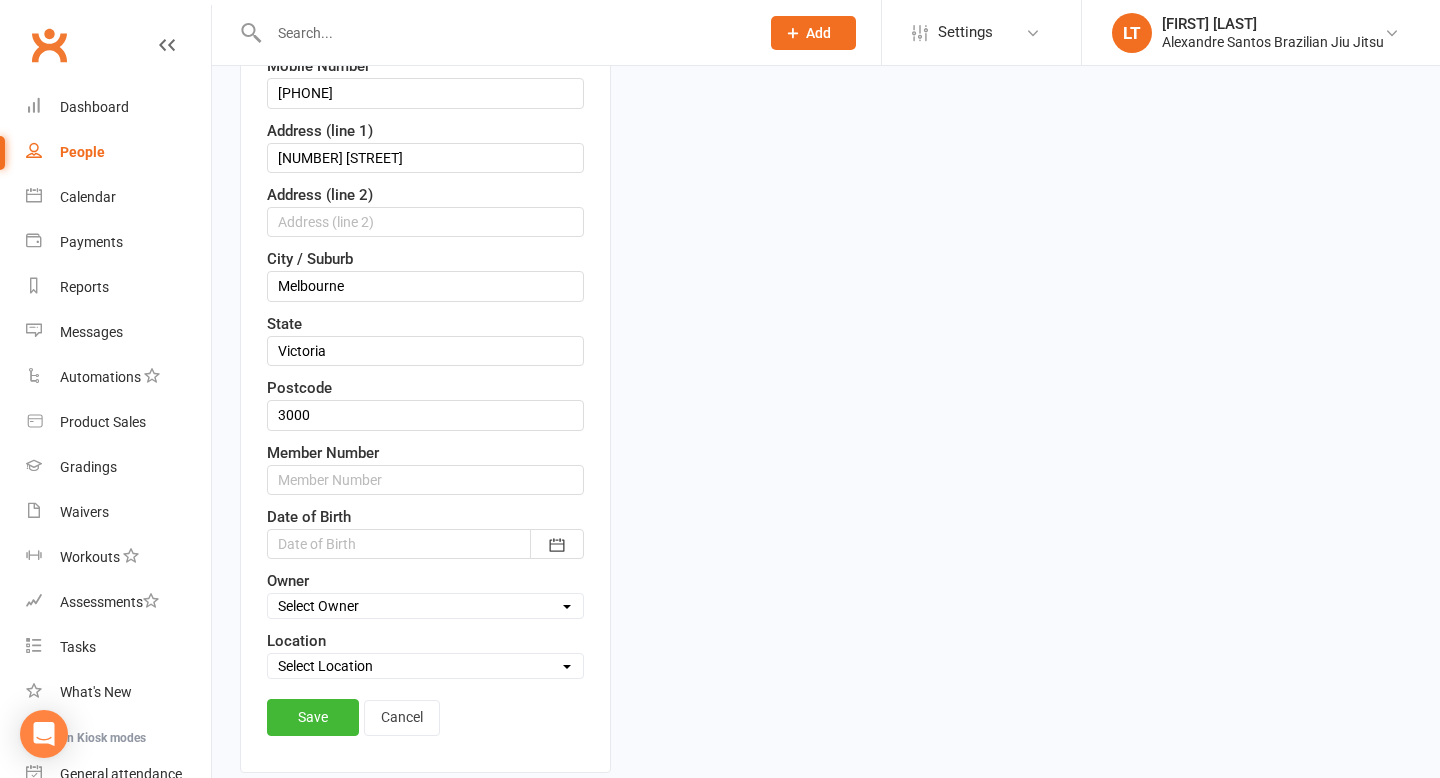 scroll, scrollTop: 478, scrollLeft: 0, axis: vertical 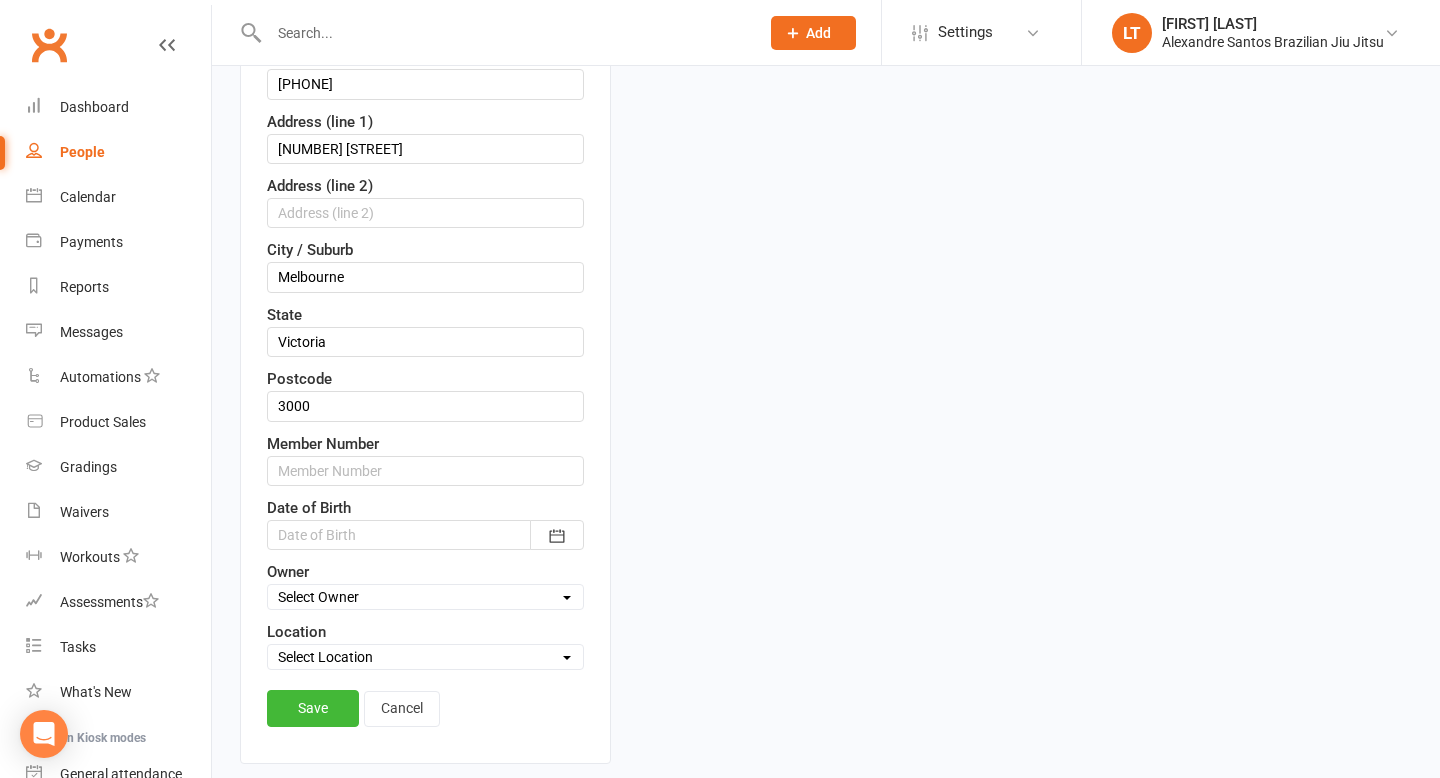 click at bounding box center (425, 535) 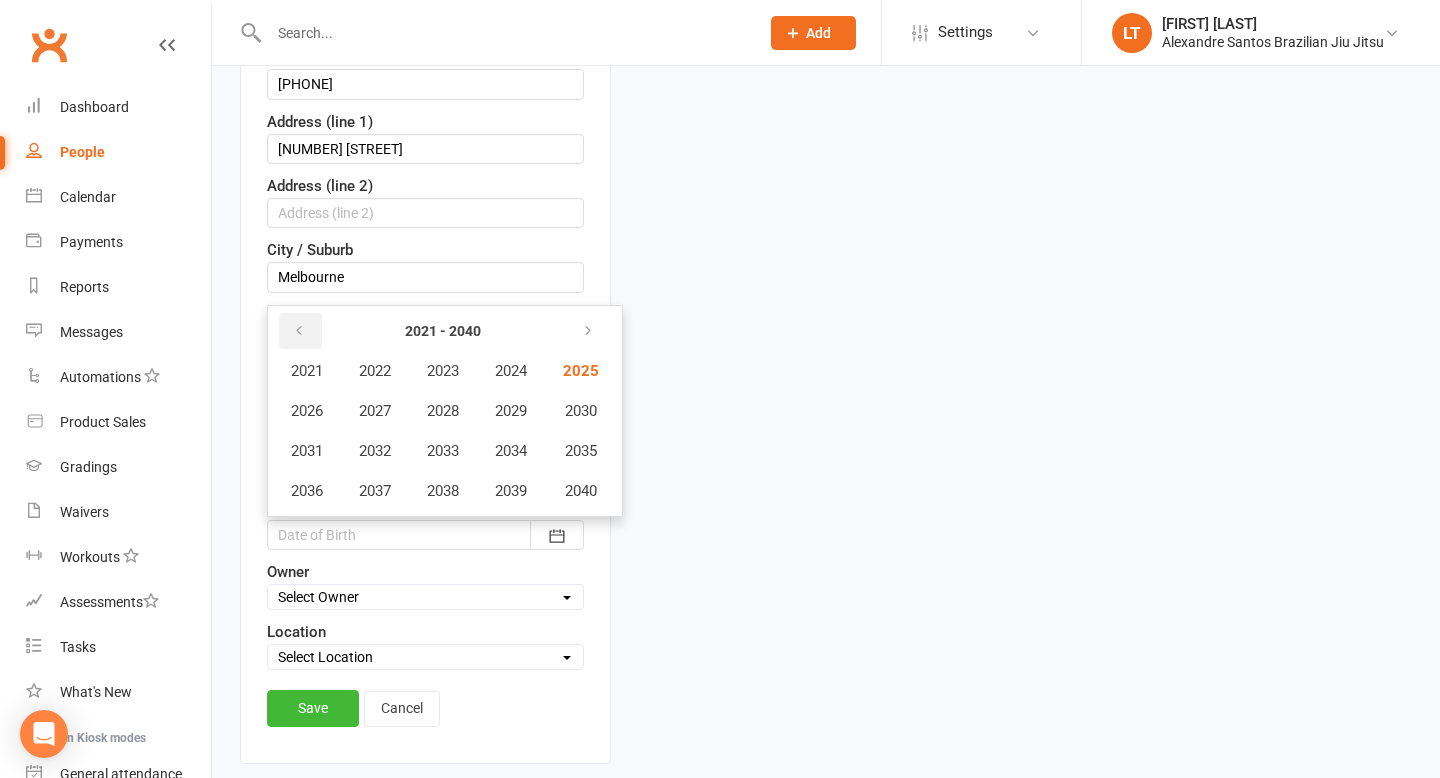 click at bounding box center (299, 331) 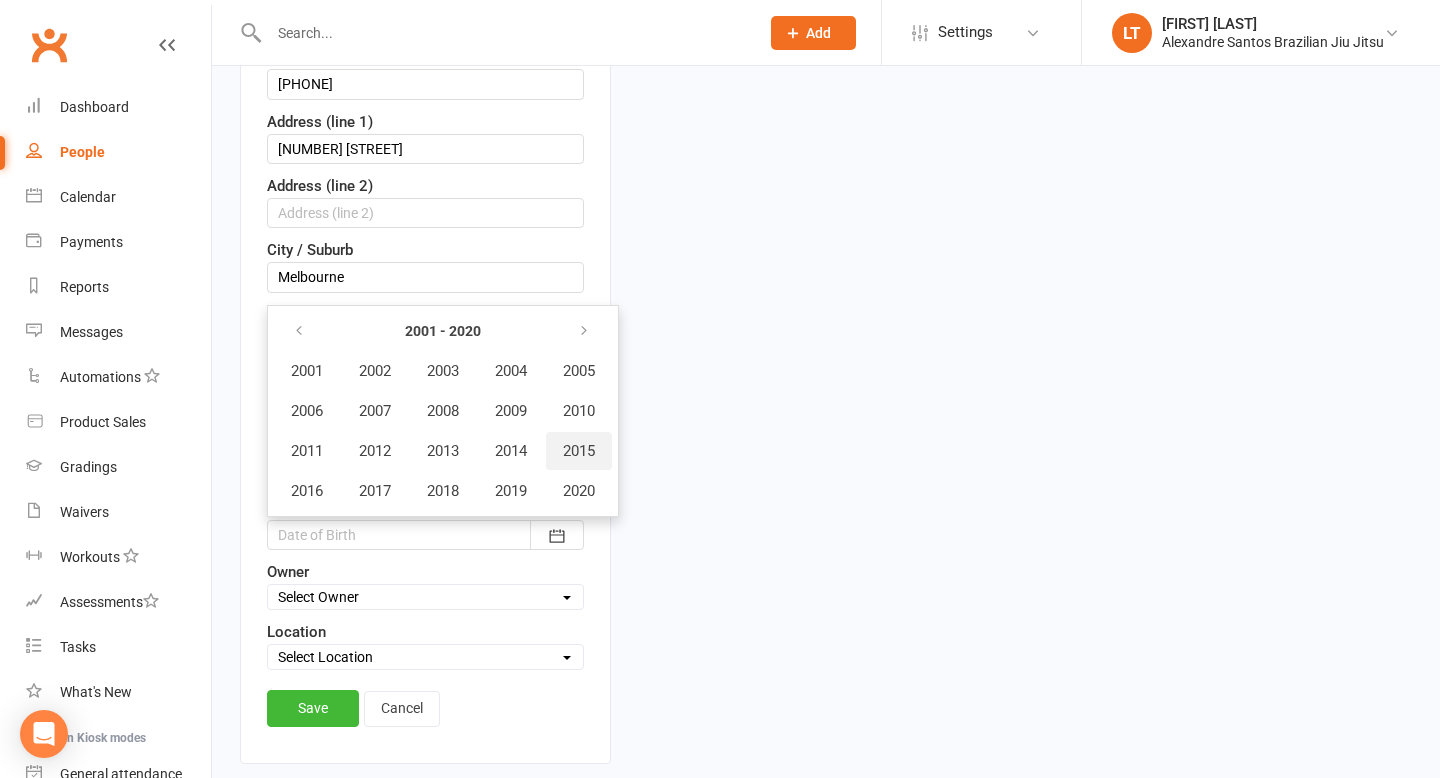 click on "2015" at bounding box center [579, 451] 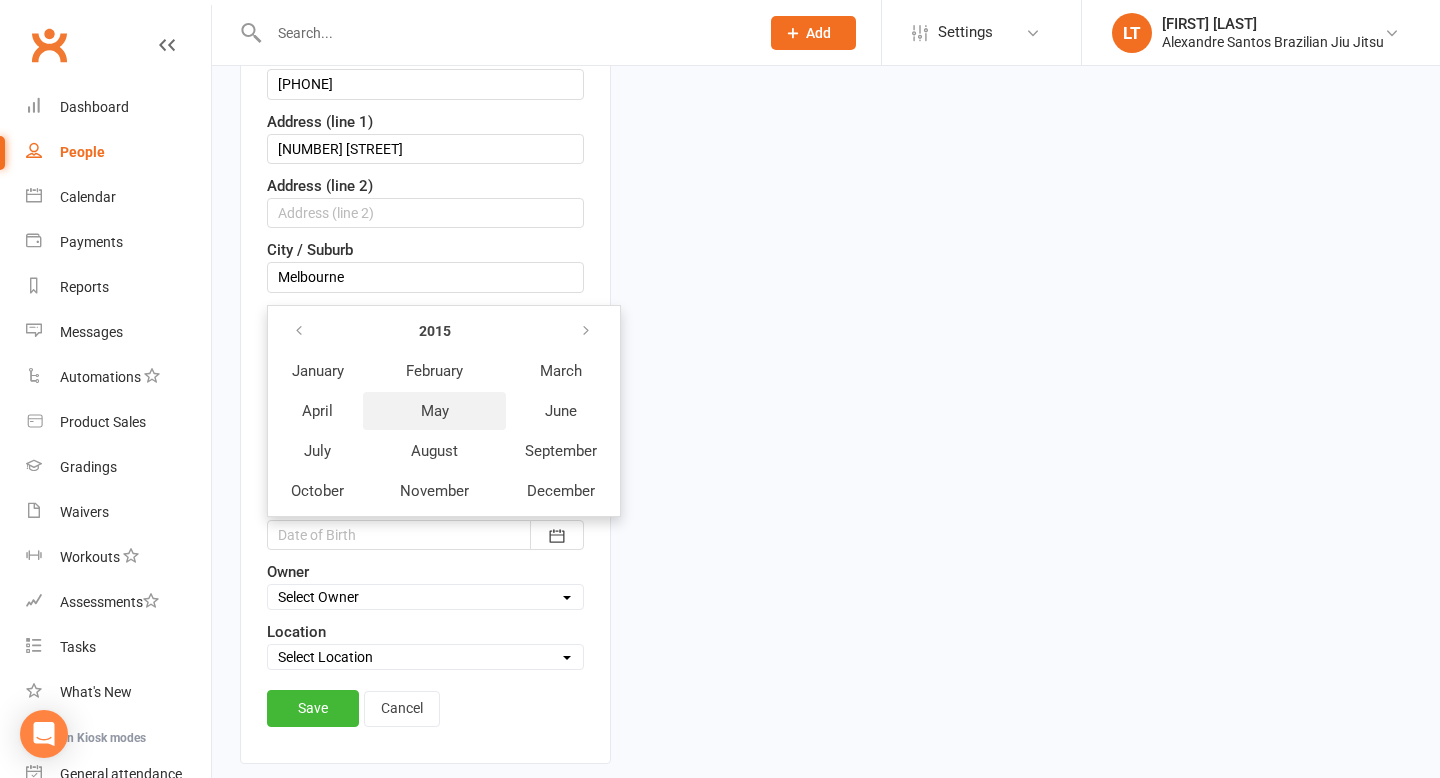 click on "May" at bounding box center [435, 411] 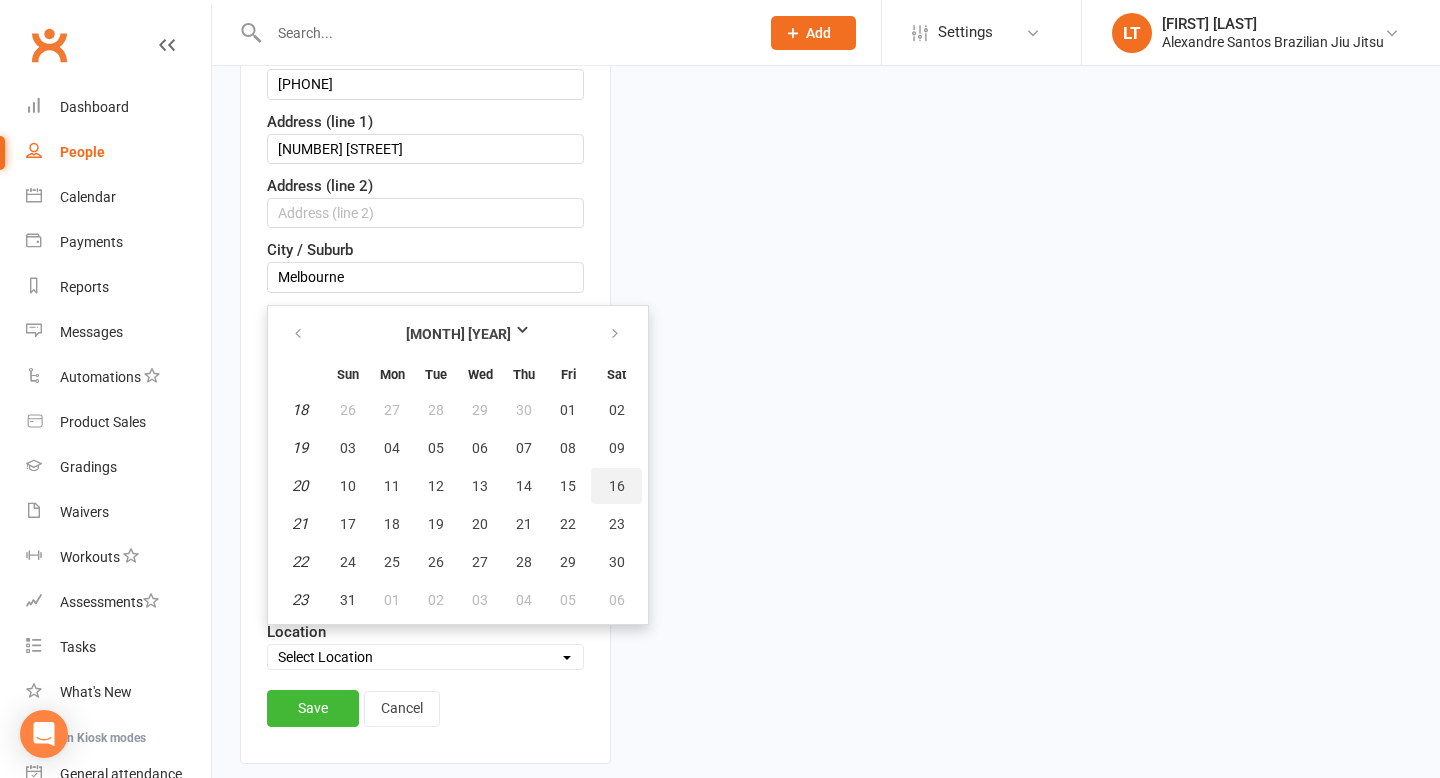 click on "16" at bounding box center [617, 486] 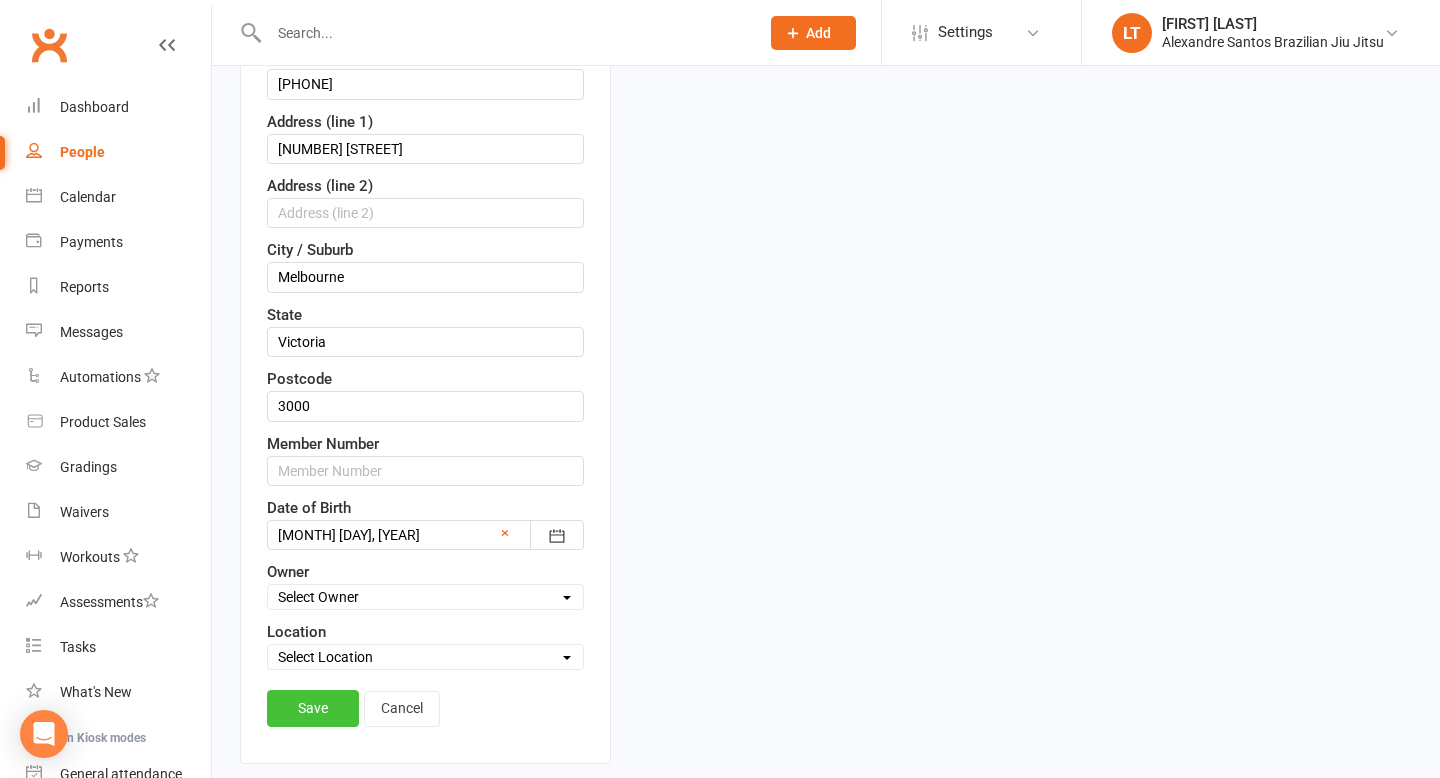 click on "Save" at bounding box center [313, 708] 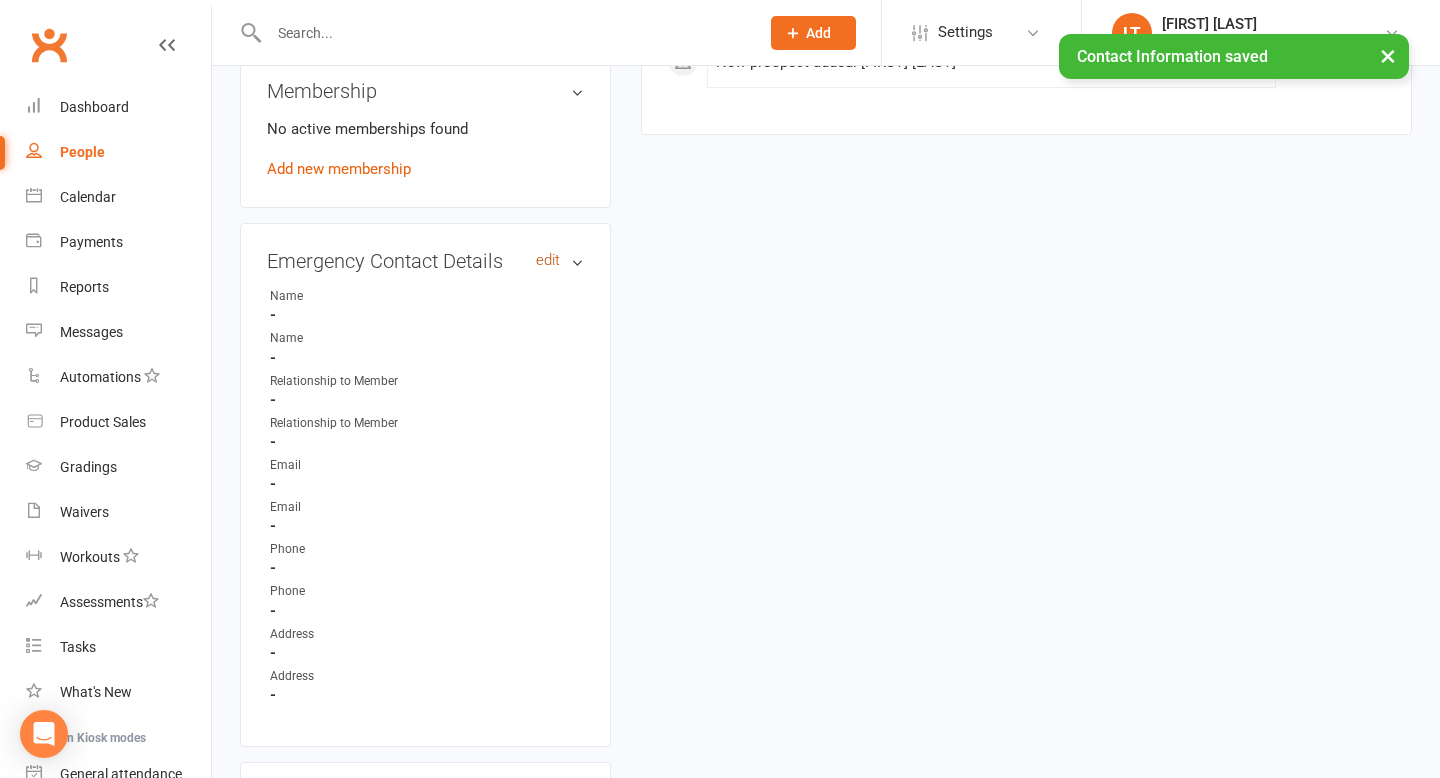 click on "edit" at bounding box center [548, 260] 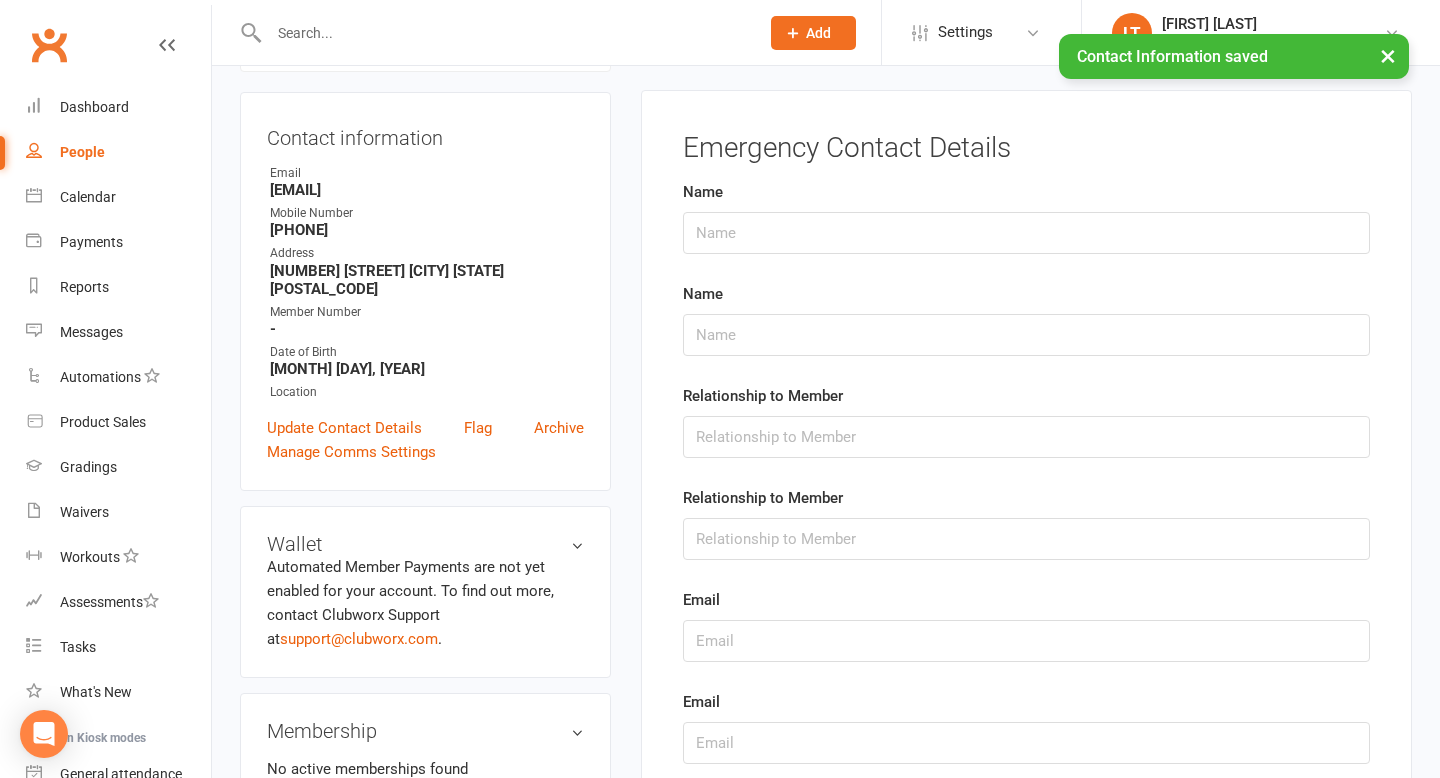 scroll, scrollTop: 171, scrollLeft: 0, axis: vertical 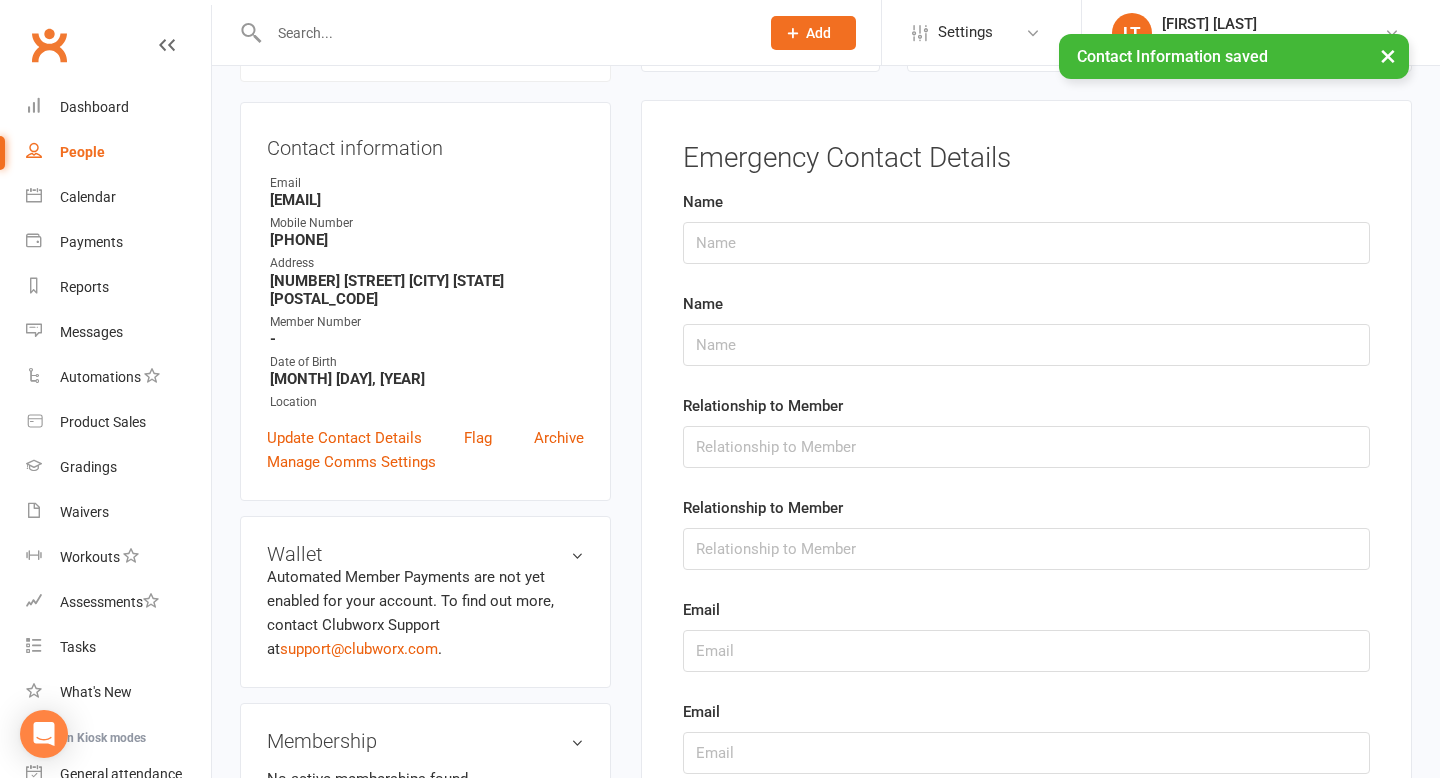 drag, startPoint x: 490, startPoint y: 200, endPoint x: 247, endPoint y: 199, distance: 243.00206 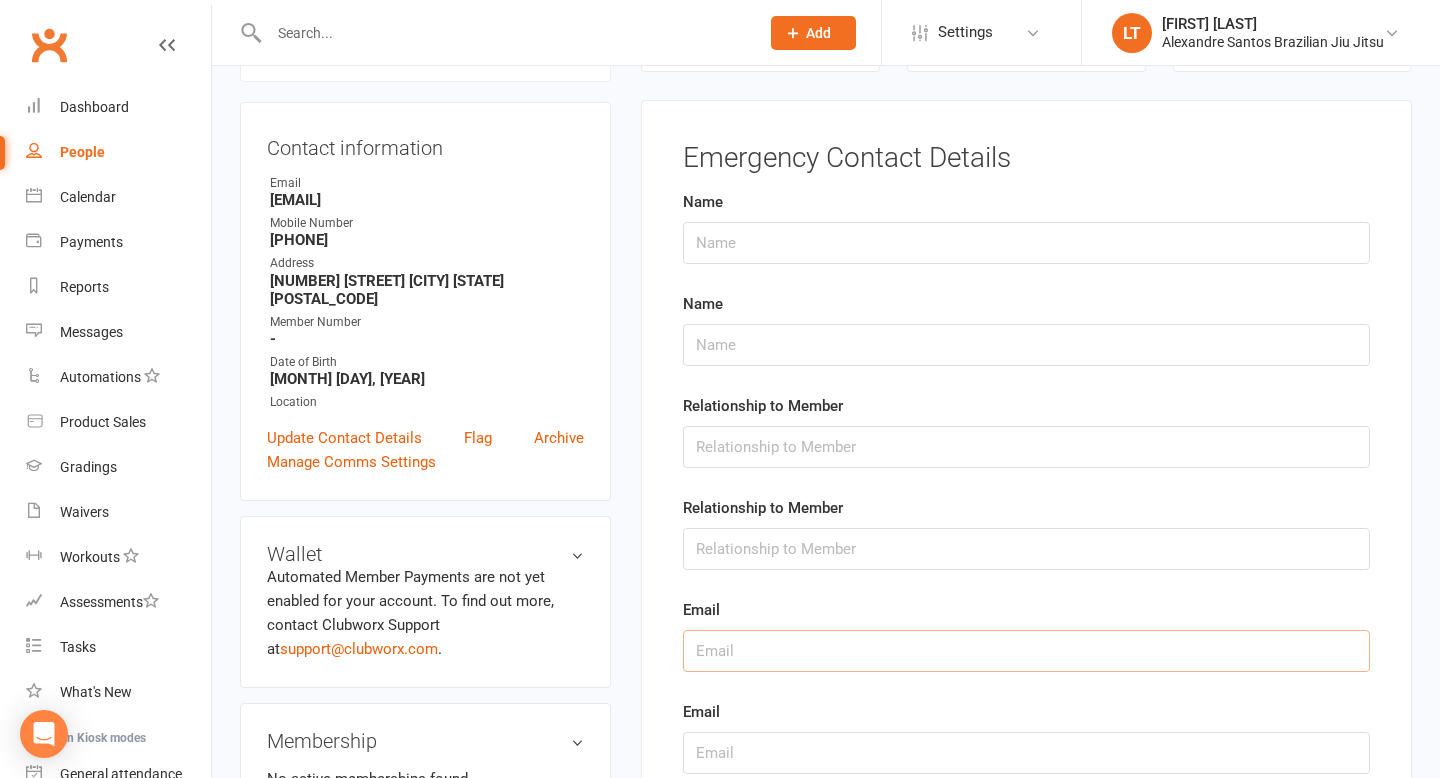 click at bounding box center [1026, 651] 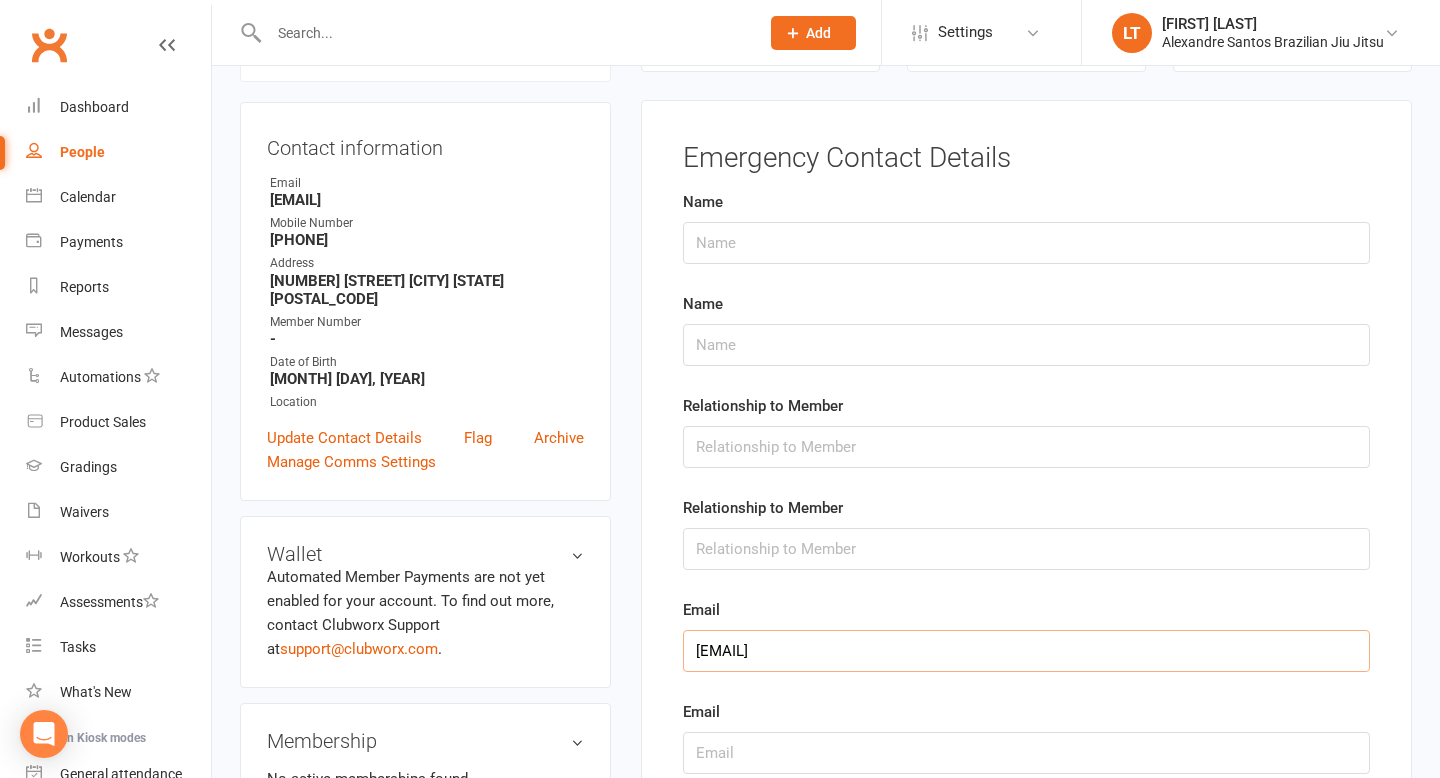 drag, startPoint x: 743, startPoint y: 652, endPoint x: 680, endPoint y: 646, distance: 63.28507 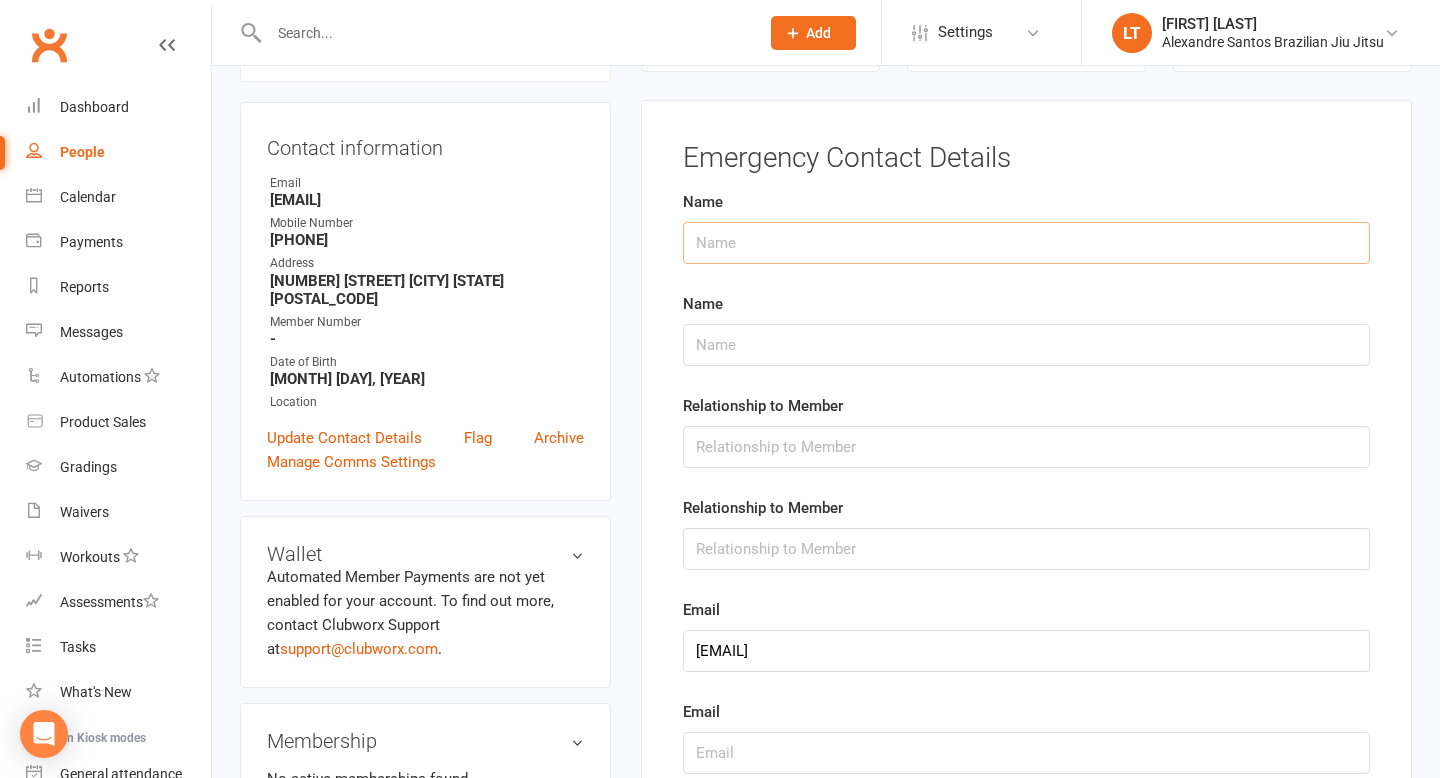 click at bounding box center [1026, 243] 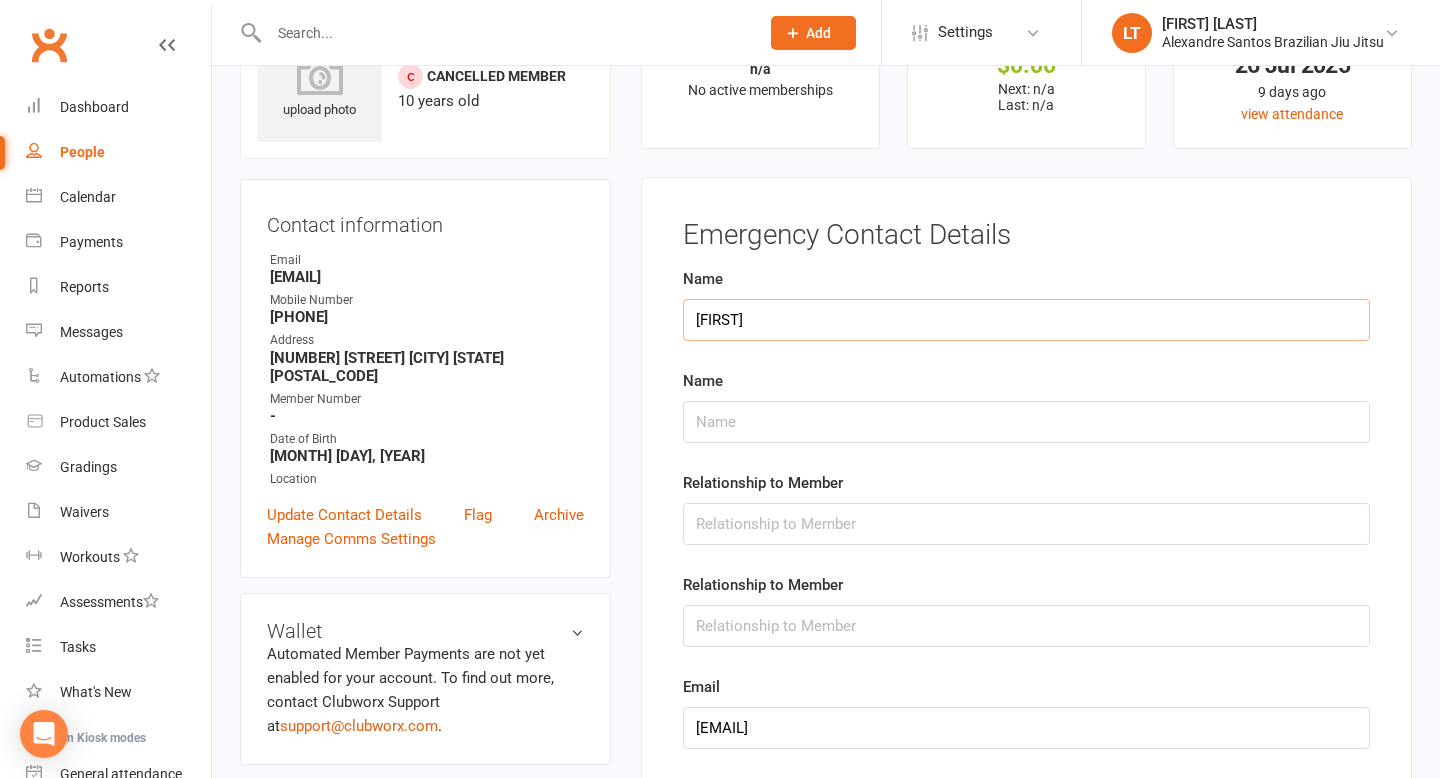 scroll, scrollTop: 0, scrollLeft: 0, axis: both 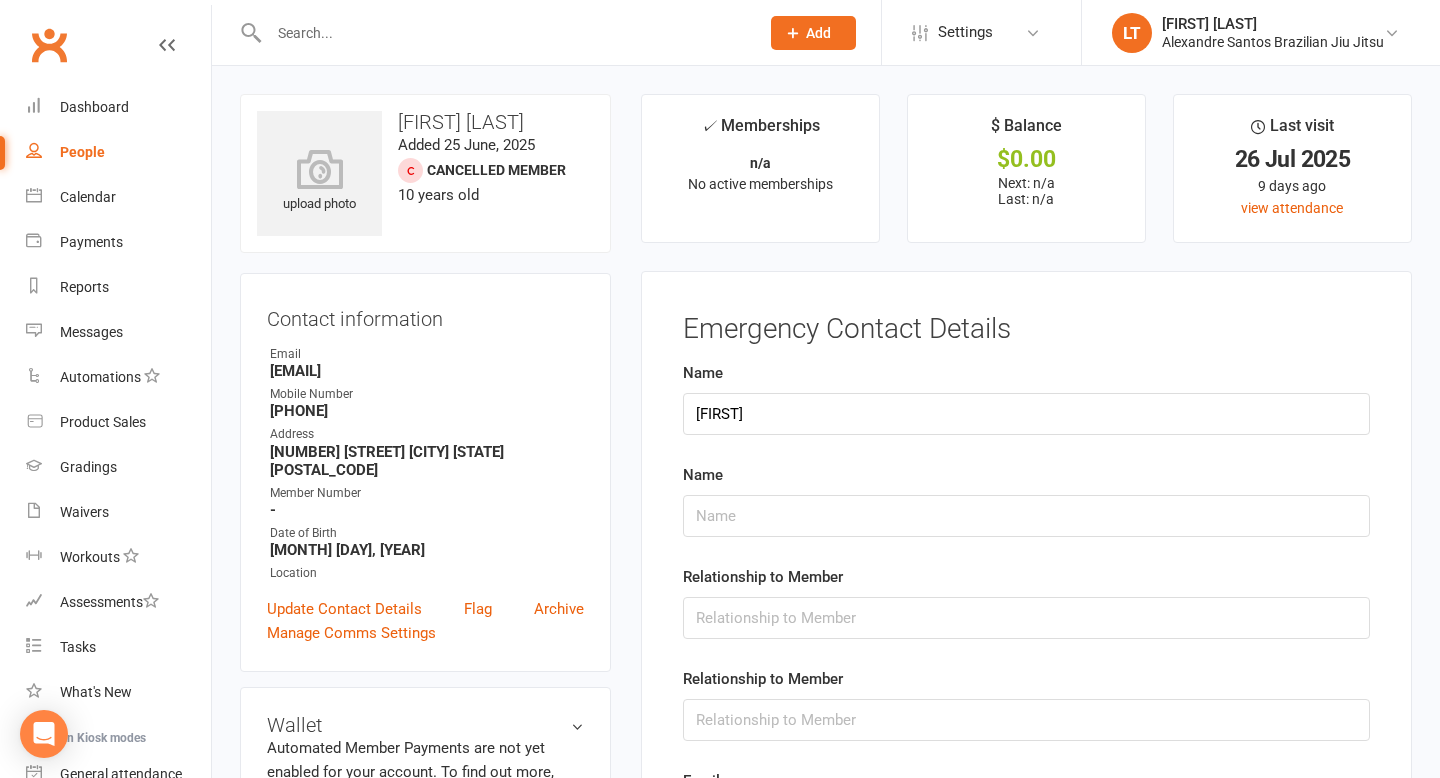 drag, startPoint x: 571, startPoint y: 117, endPoint x: 494, endPoint y: 122, distance: 77.16217 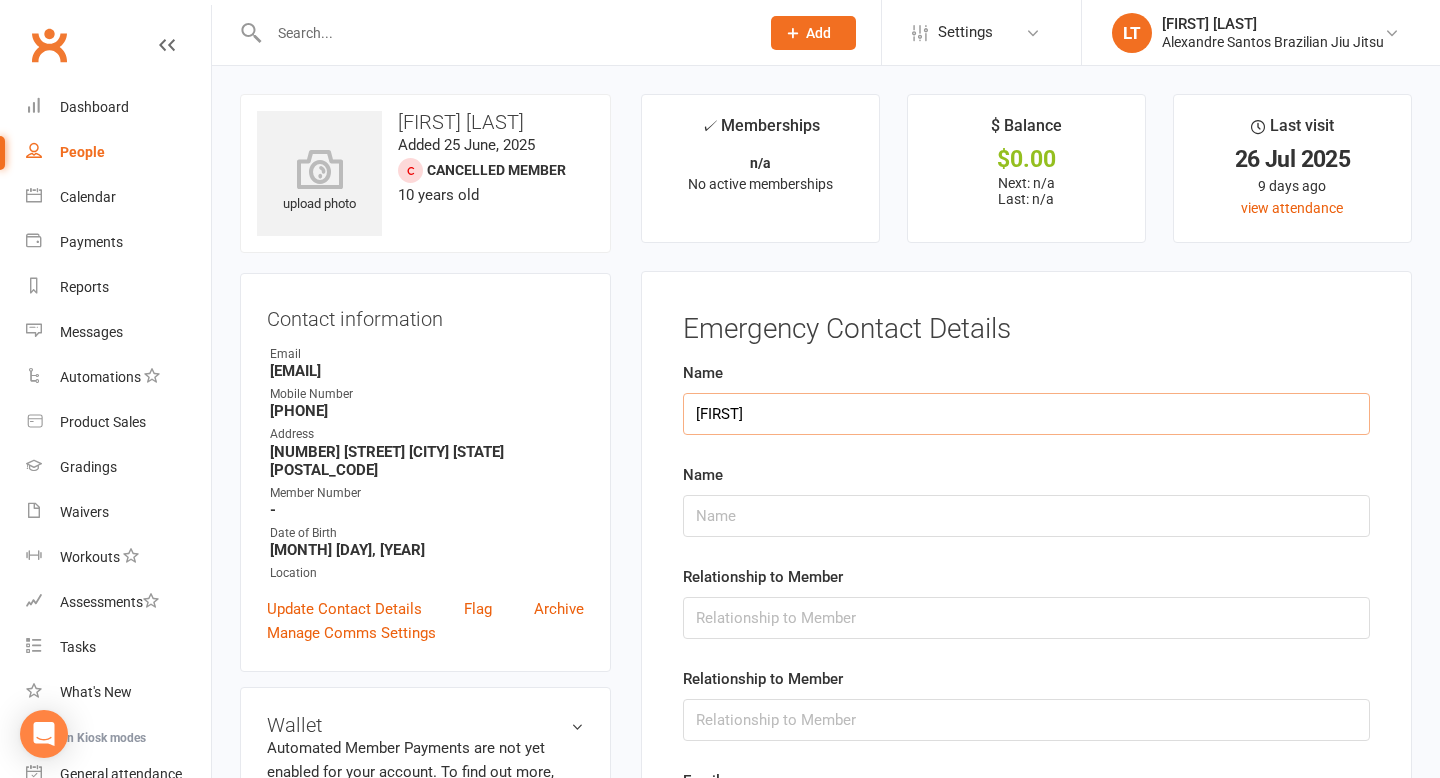 click on "[FIRST]" at bounding box center (1026, 414) 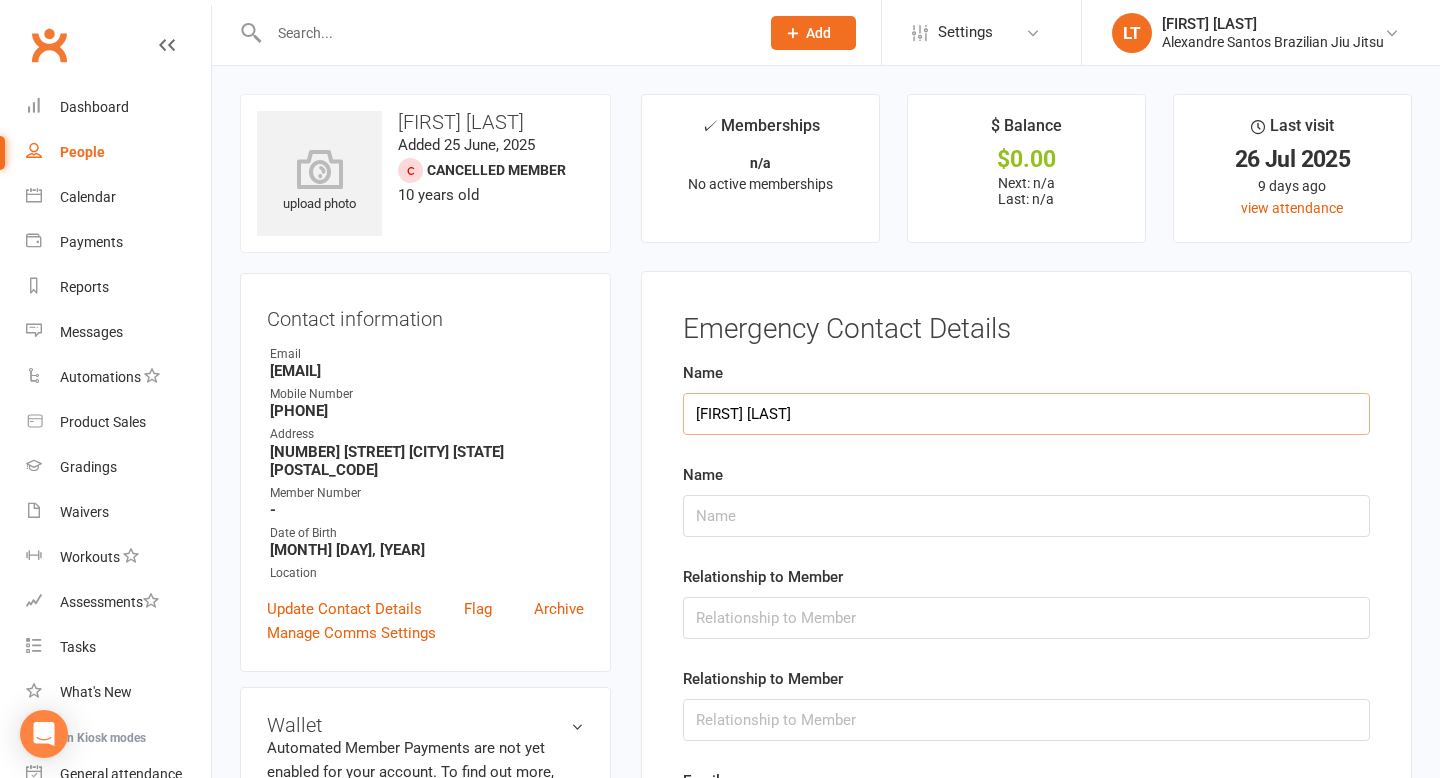 type on "[FIRST] [LAST]" 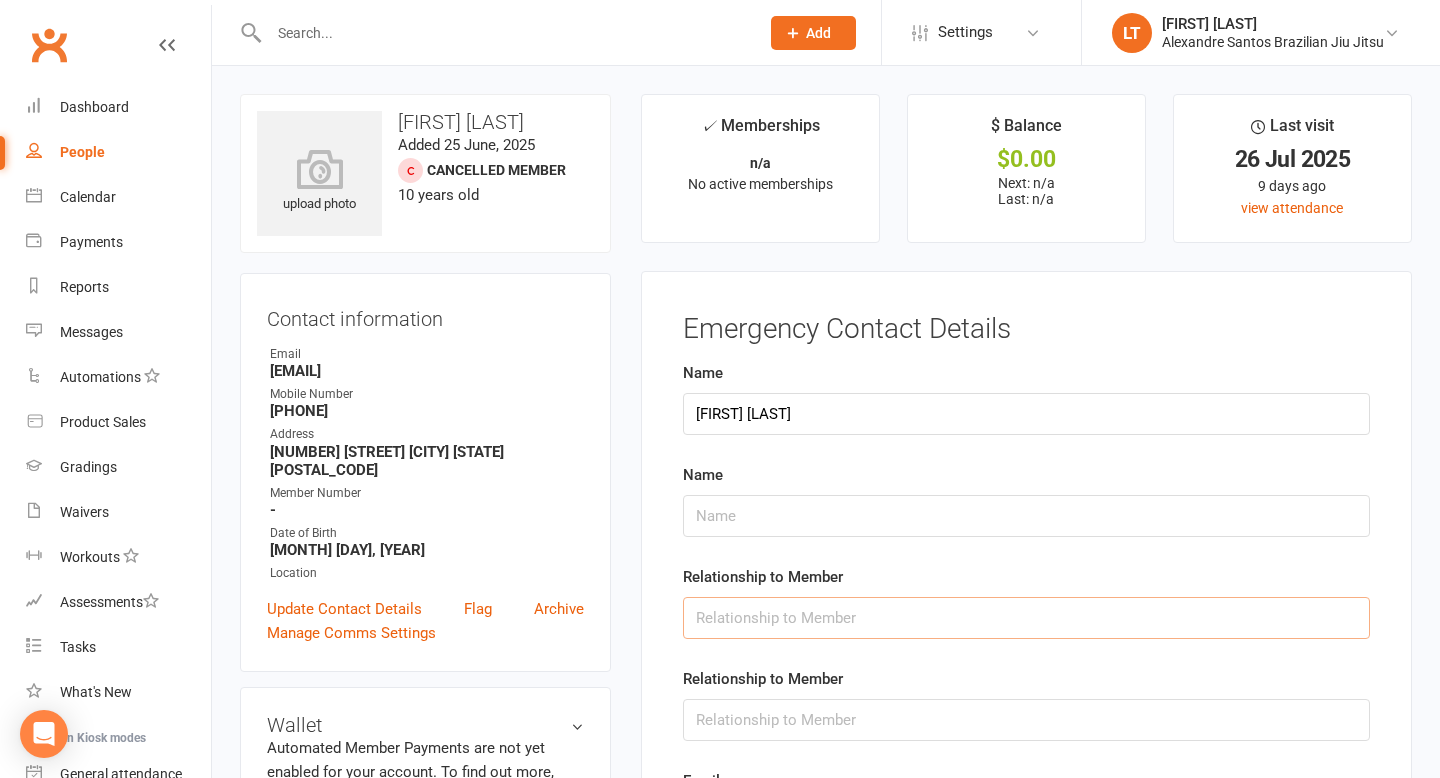 click at bounding box center [1026, 618] 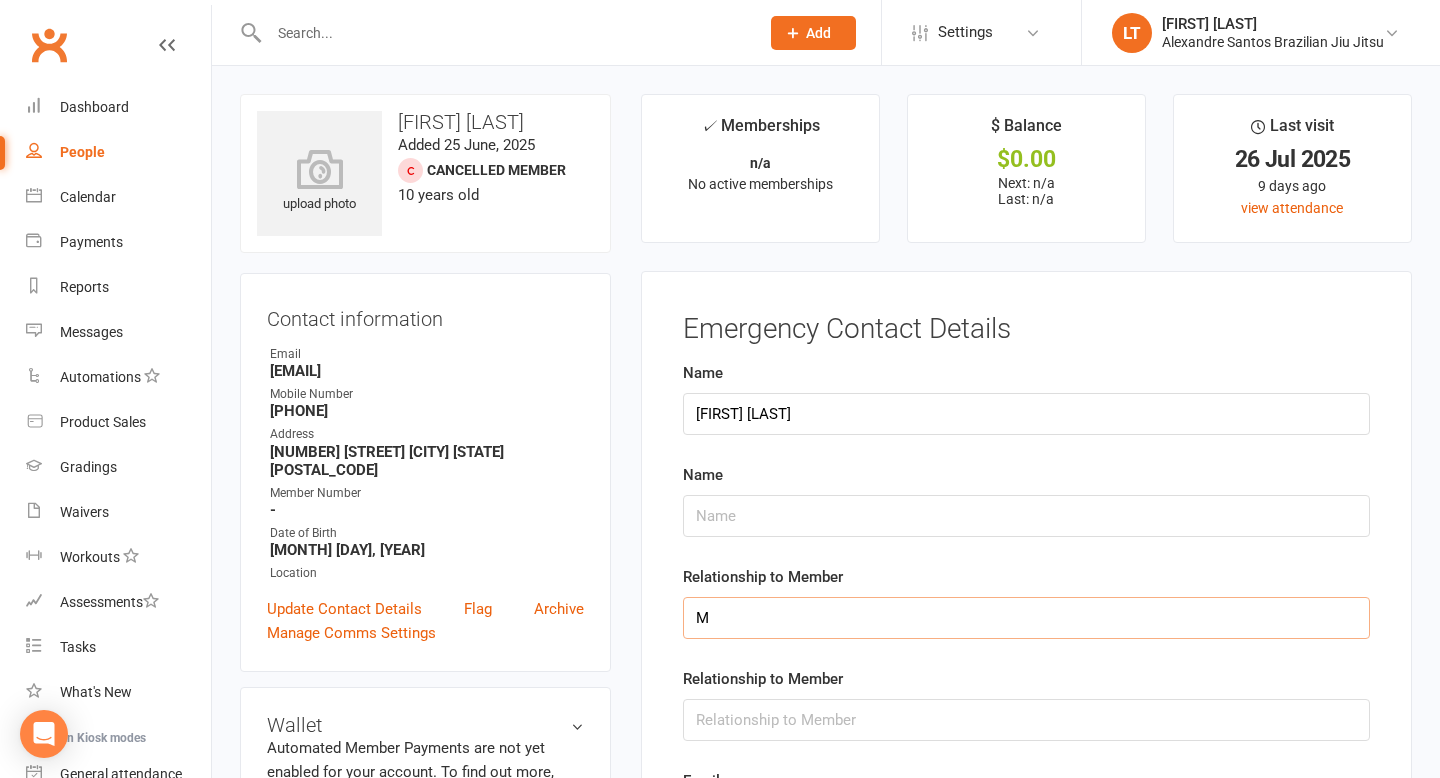 type on "Mother" 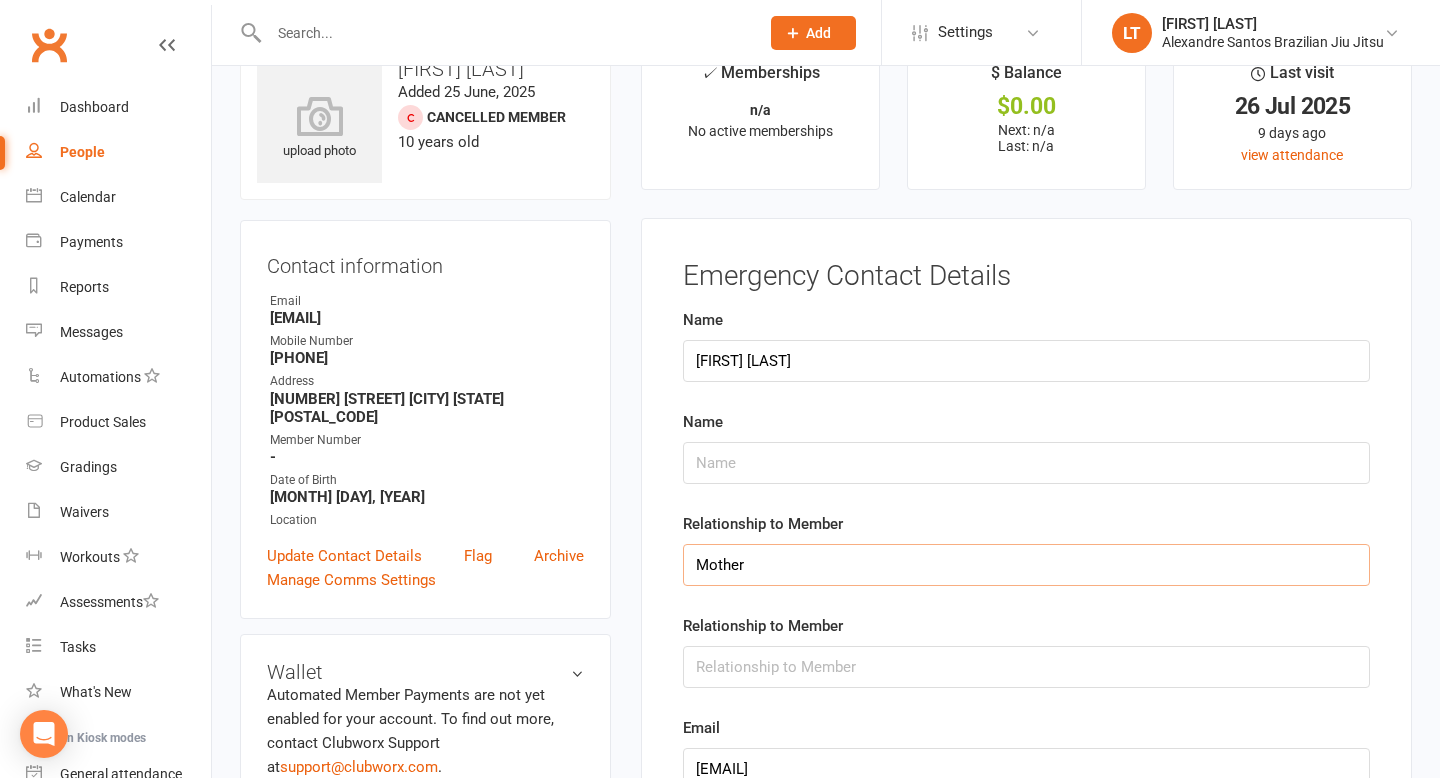 scroll, scrollTop: 0, scrollLeft: 0, axis: both 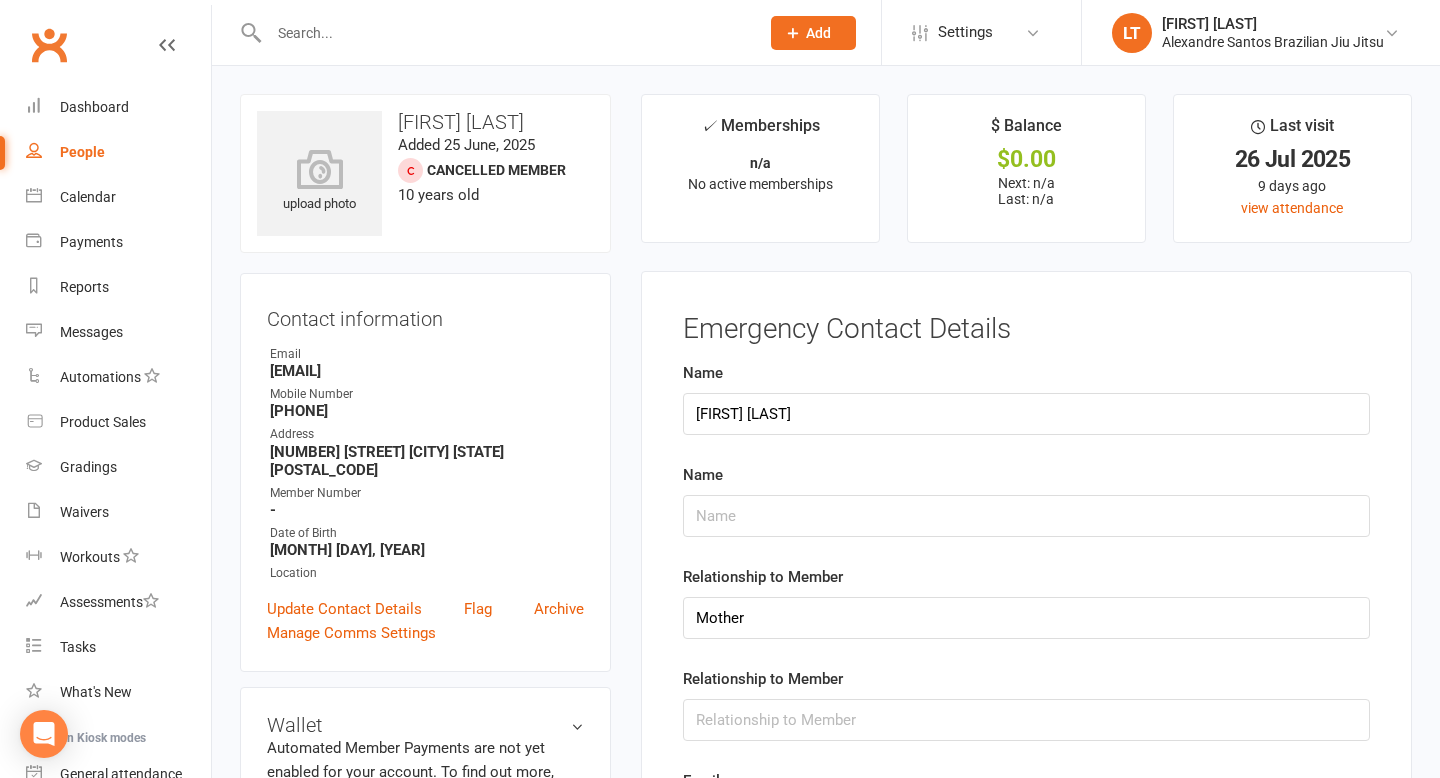 drag, startPoint x: 383, startPoint y: 416, endPoint x: 271, endPoint y: 408, distance: 112.28535 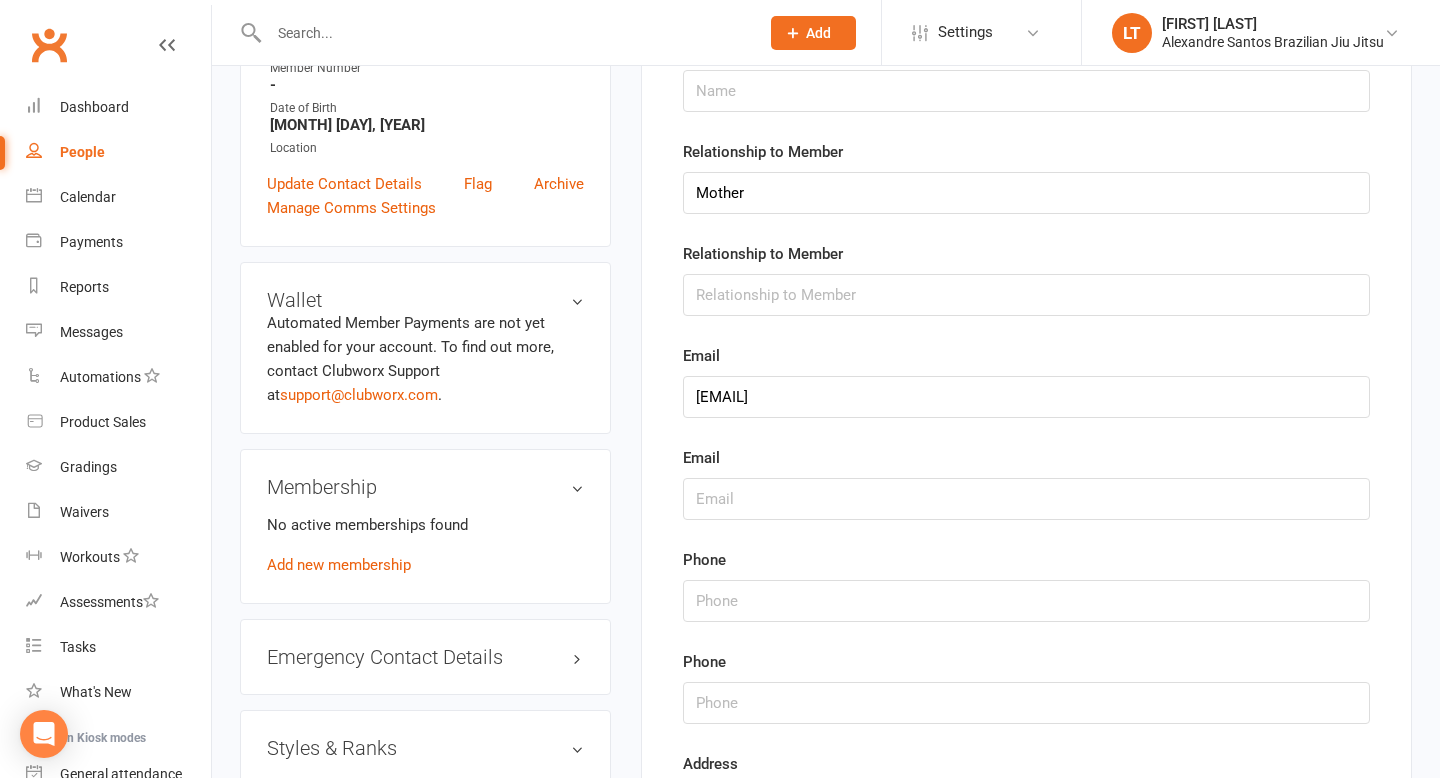 scroll, scrollTop: 461, scrollLeft: 0, axis: vertical 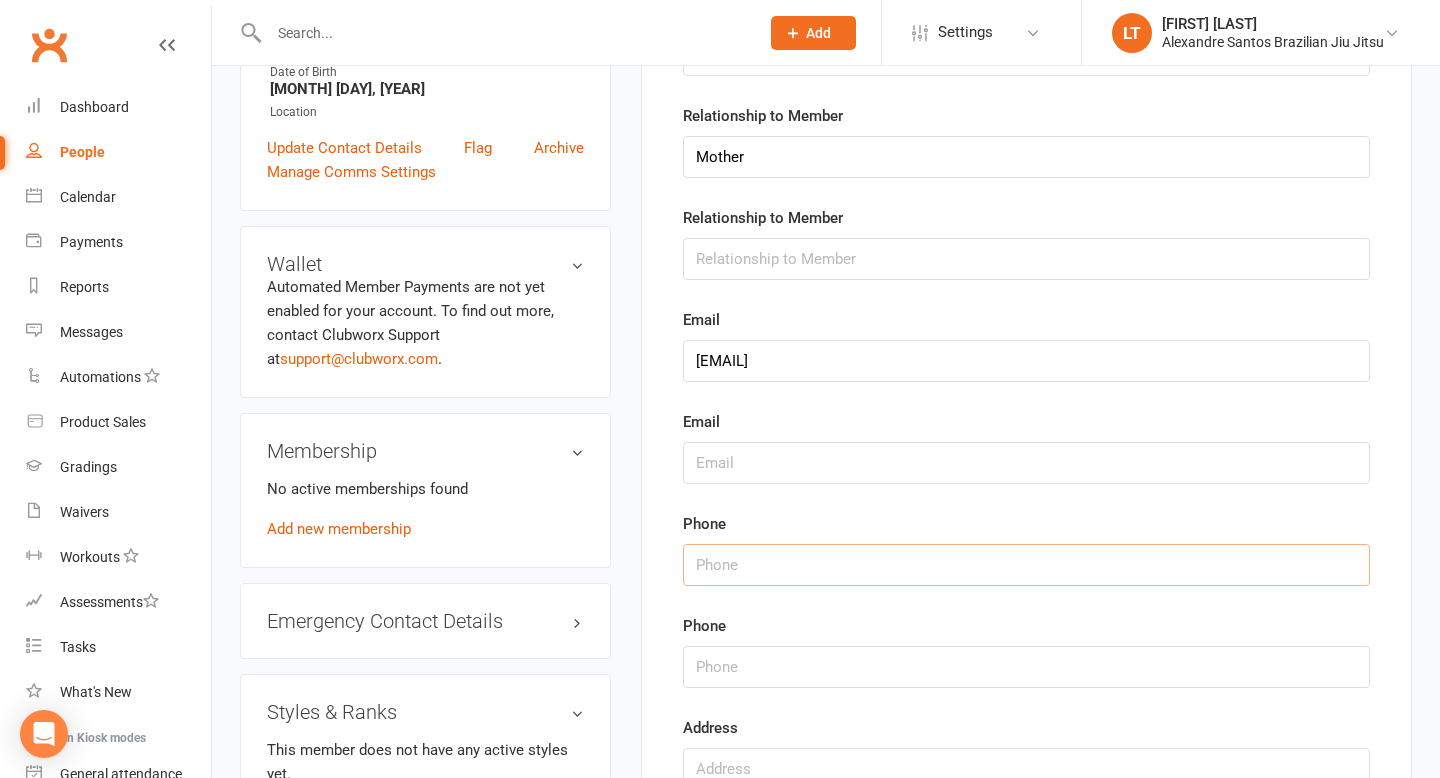 click at bounding box center (1026, 565) 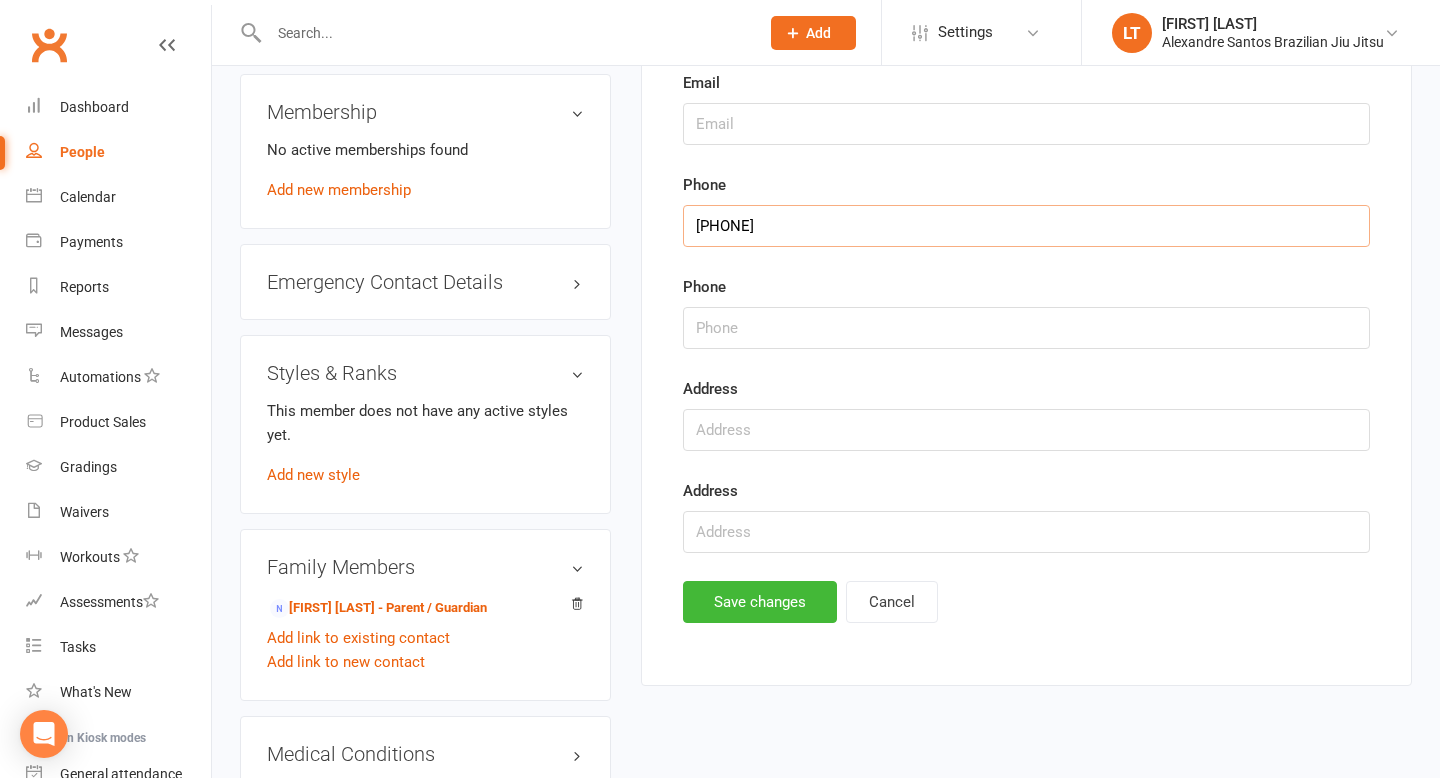 scroll, scrollTop: 1226, scrollLeft: 0, axis: vertical 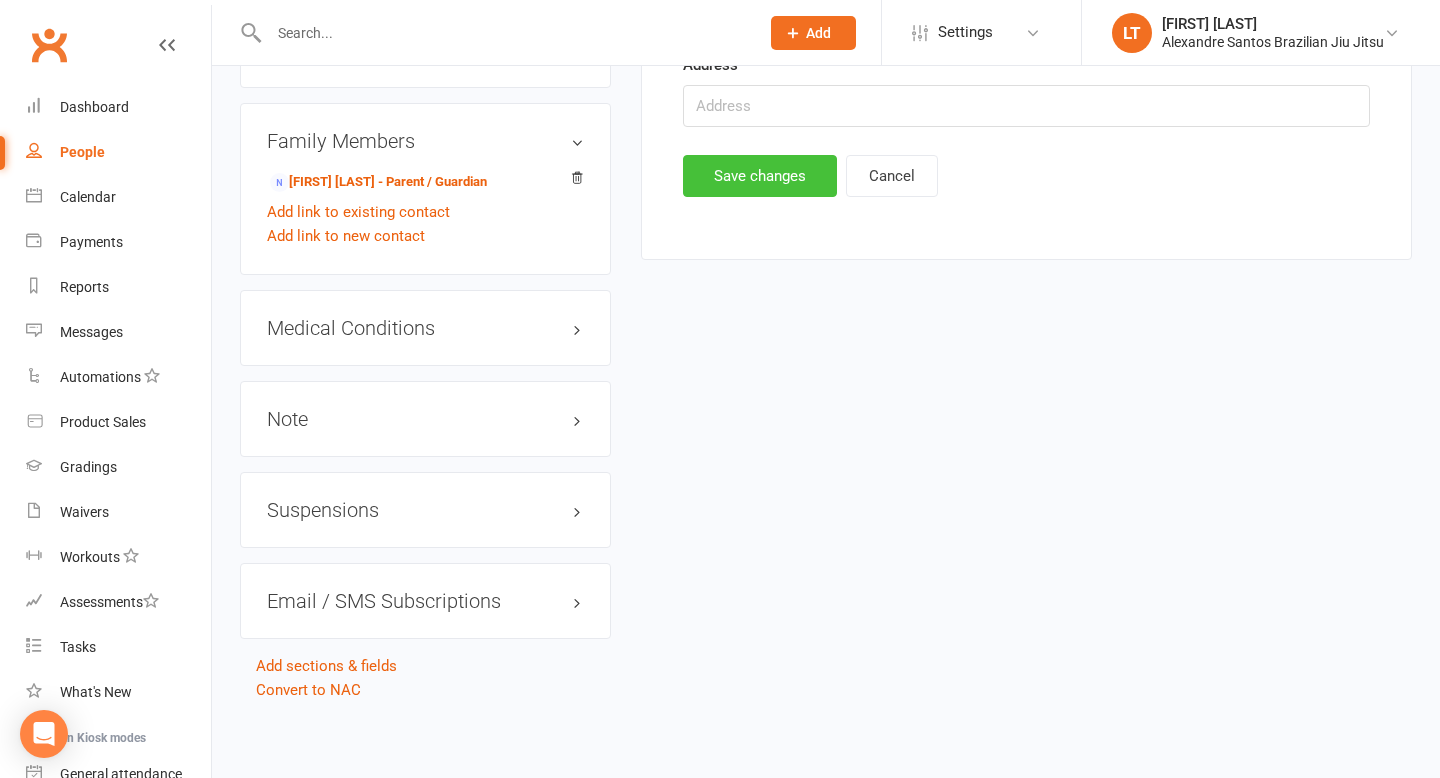 type on "[PHONE]" 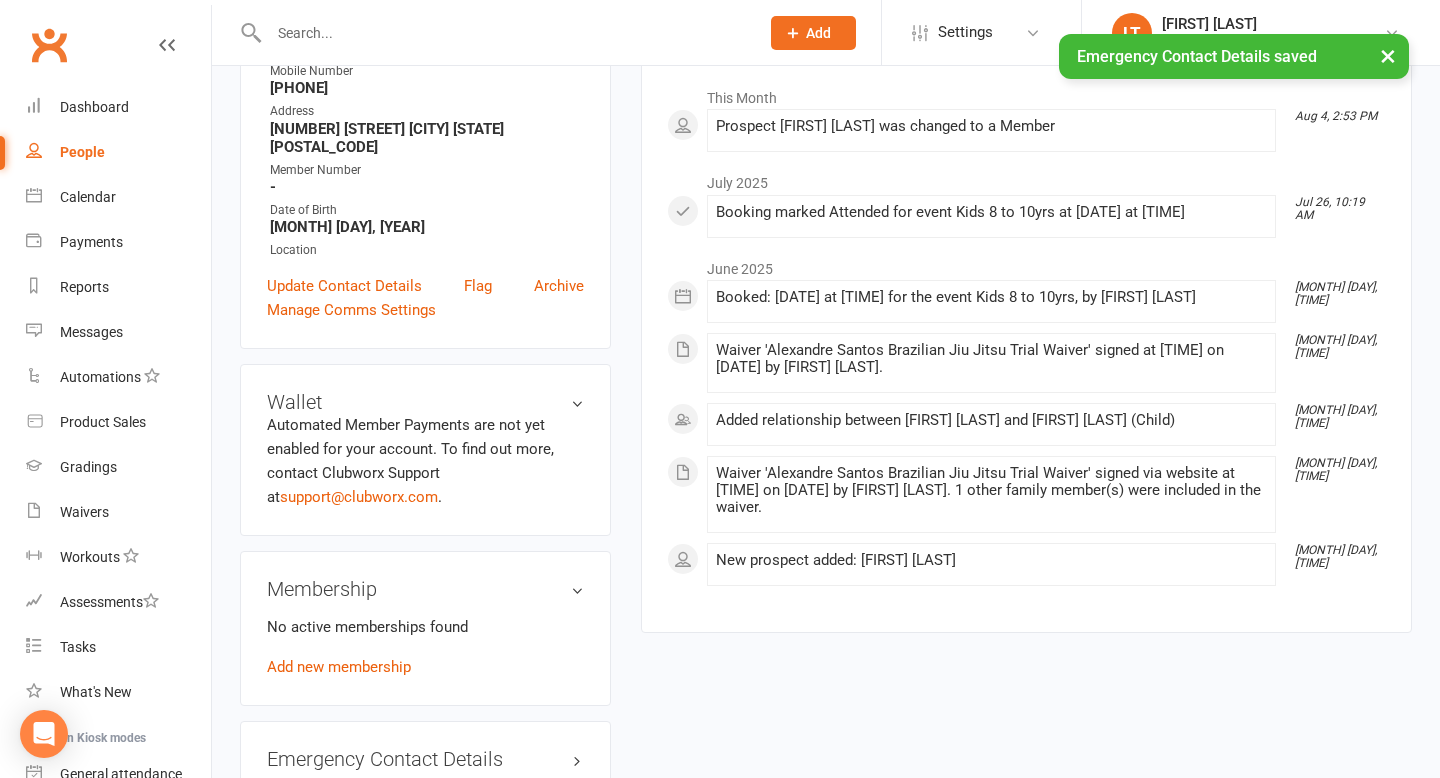 scroll, scrollTop: 332, scrollLeft: 0, axis: vertical 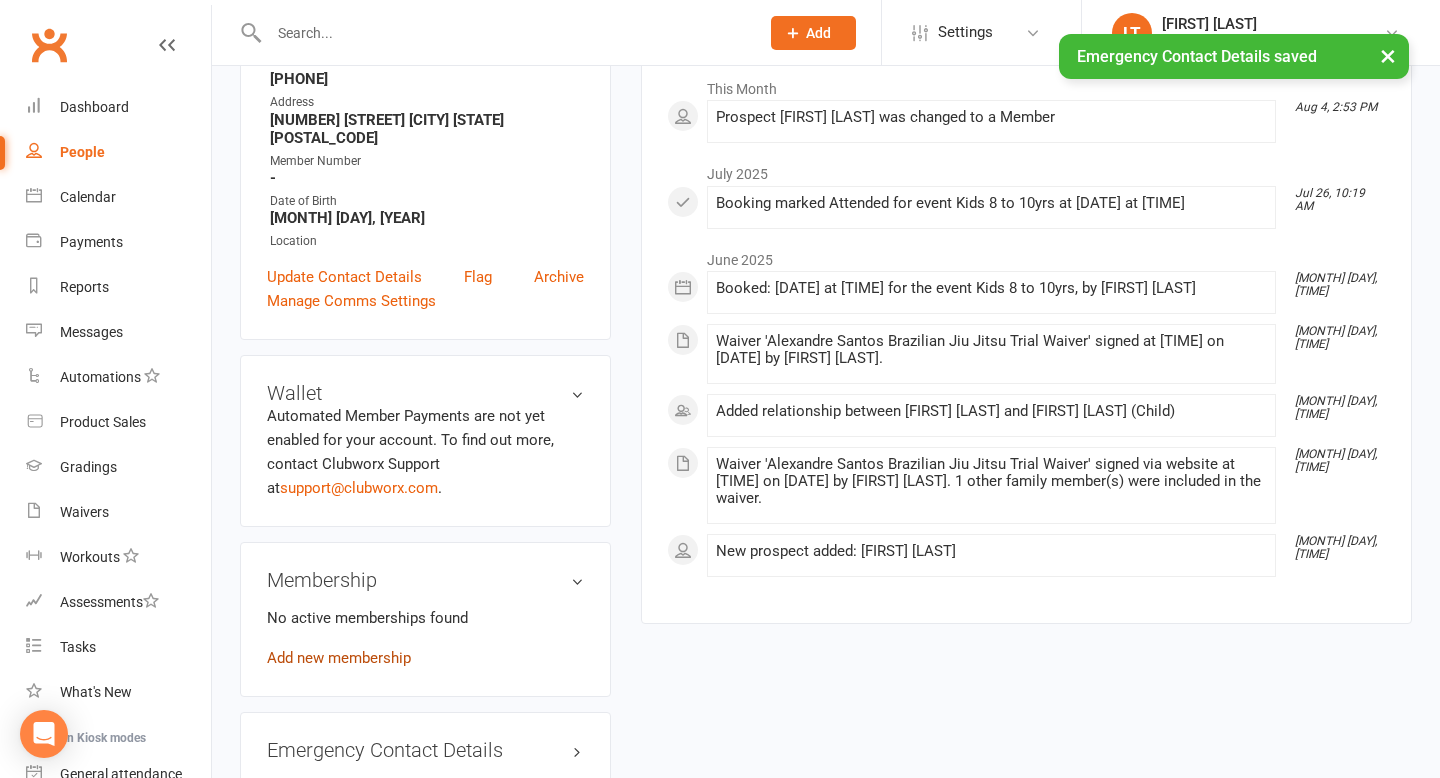 click on "Add new membership" at bounding box center [339, 658] 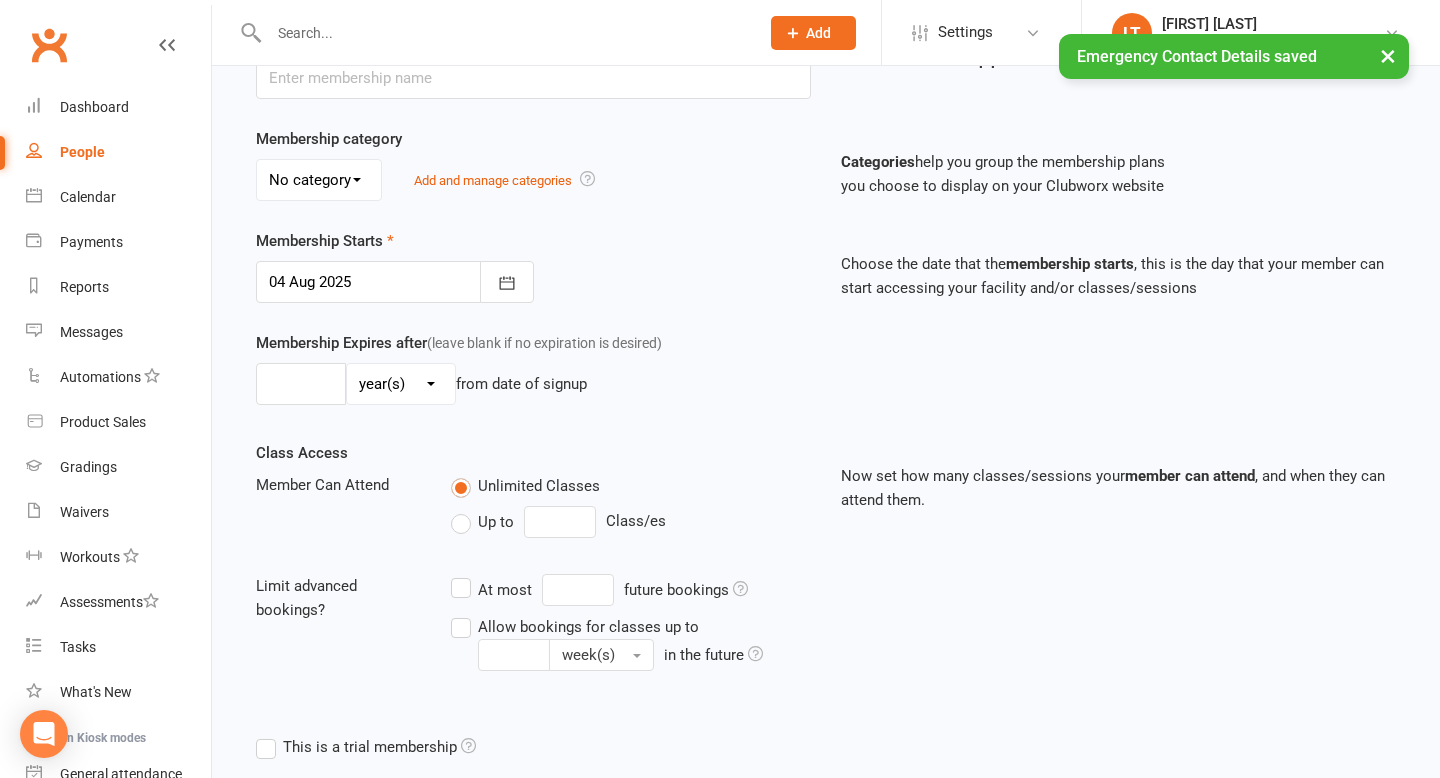 scroll, scrollTop: 0, scrollLeft: 0, axis: both 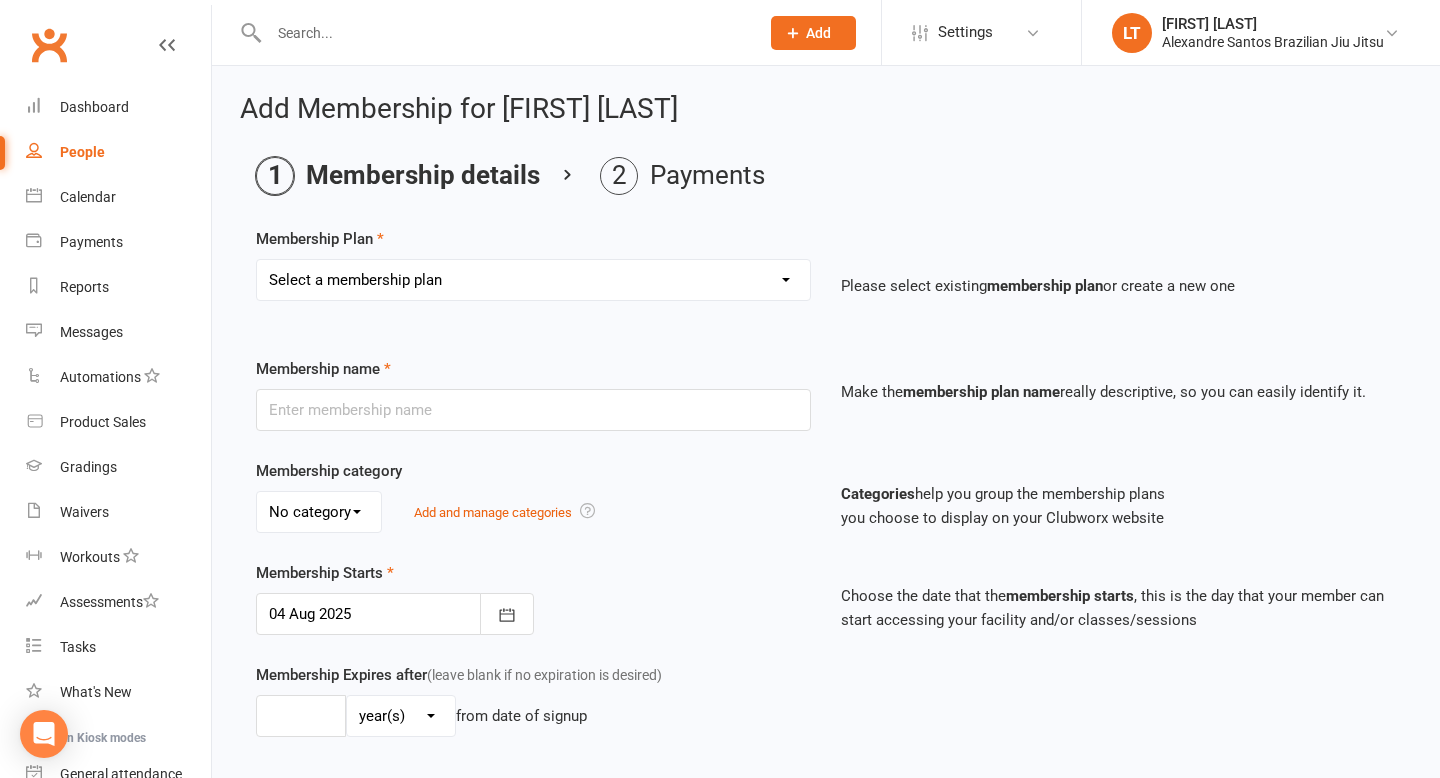 click on "Select a membership plan Create new Membership Plan transferred students" at bounding box center (533, 280) 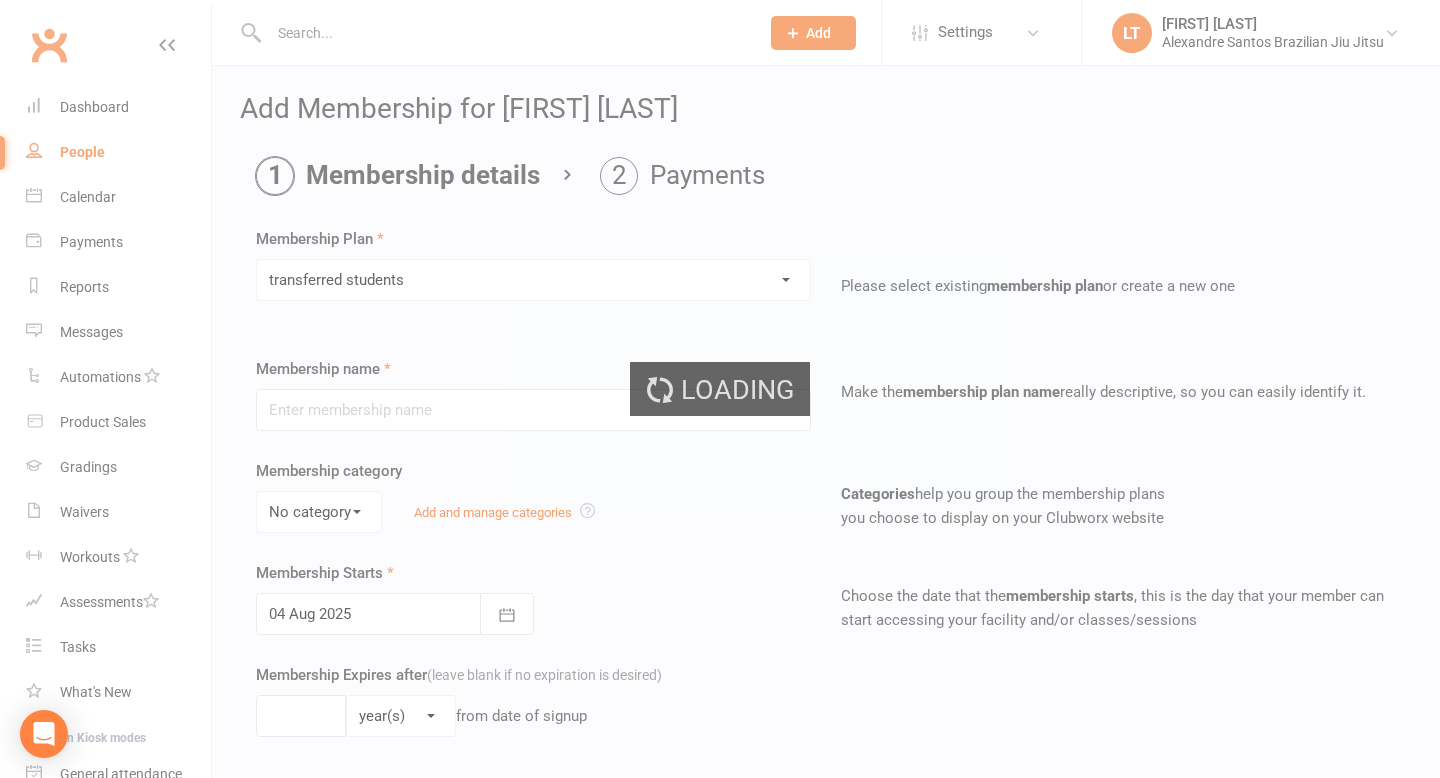 type on "transferred students" 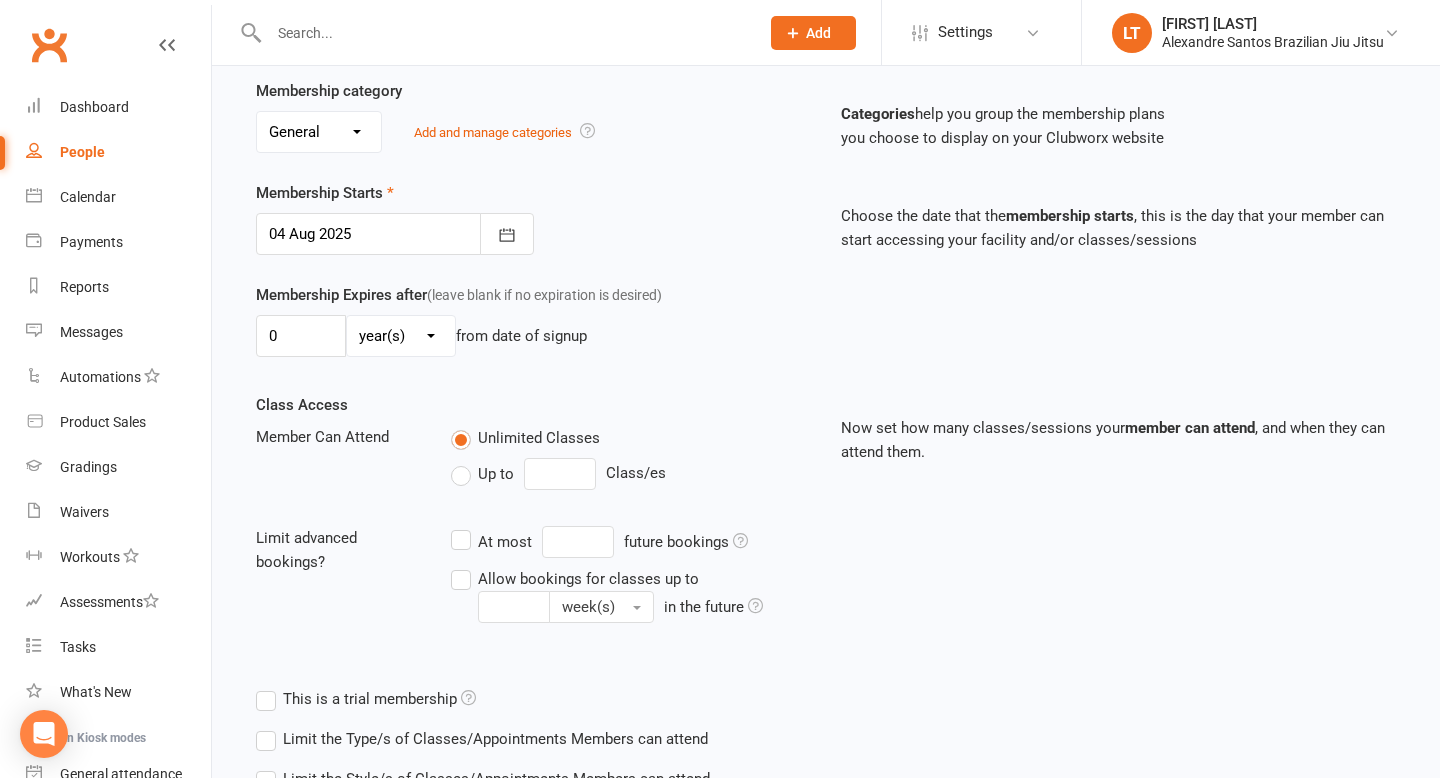 scroll, scrollTop: 610, scrollLeft: 0, axis: vertical 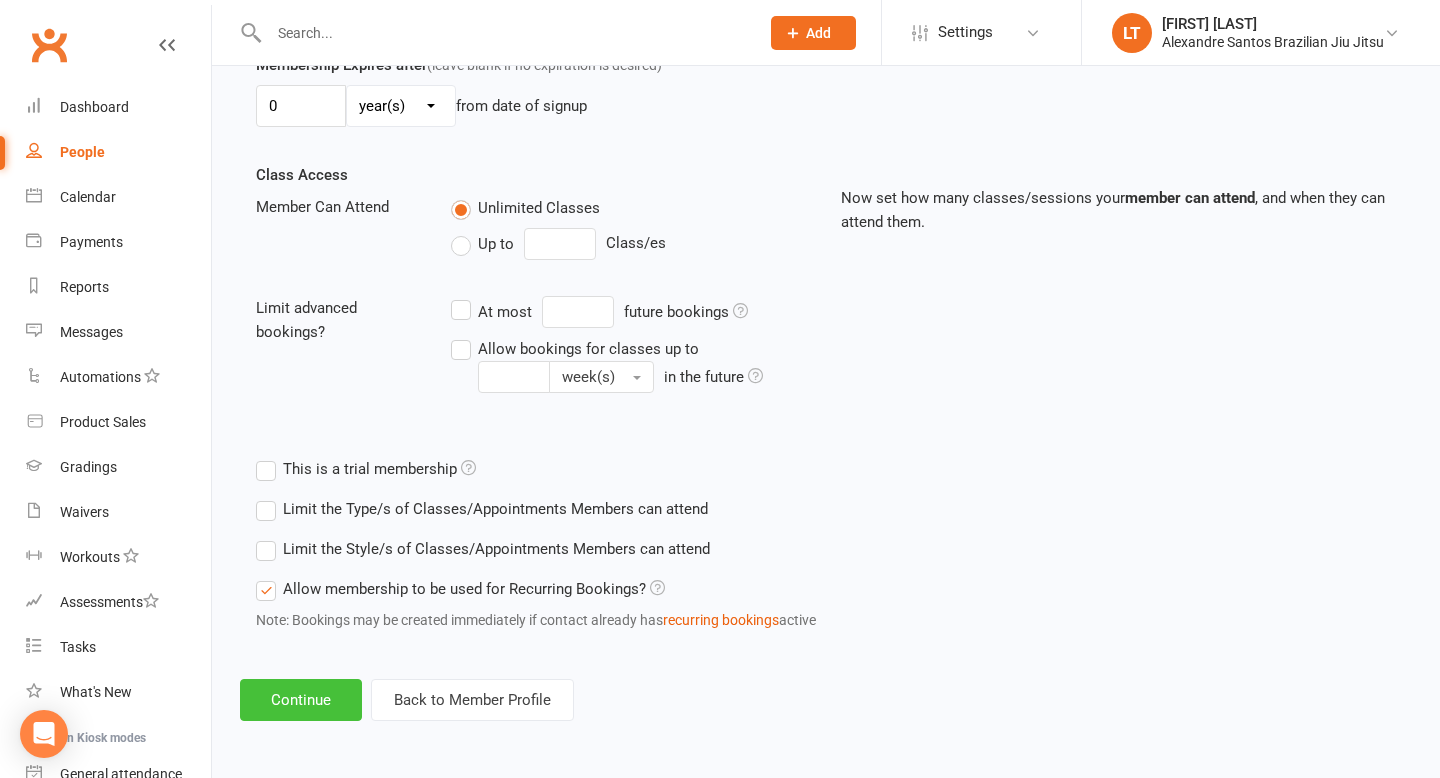 click on "Continue" at bounding box center [301, 700] 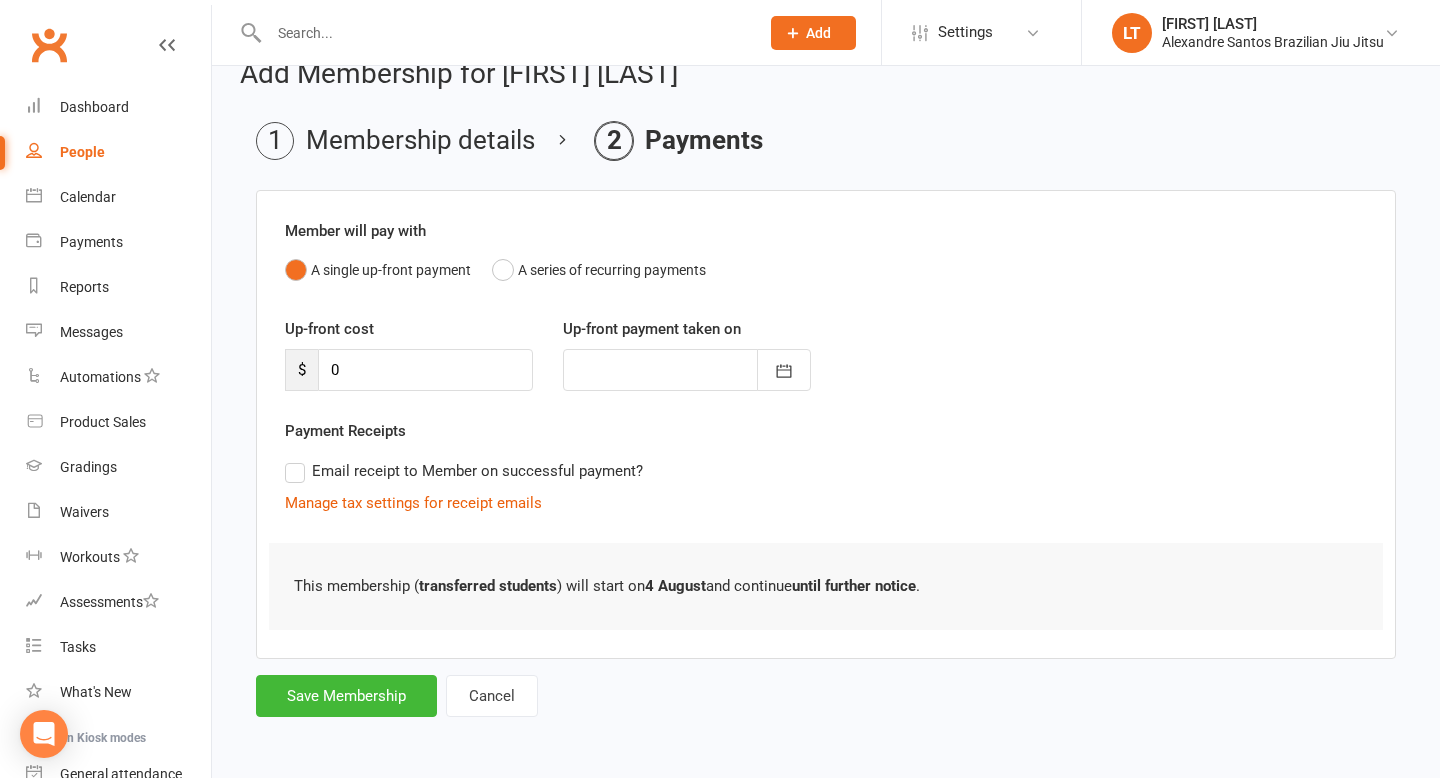 scroll, scrollTop: 0, scrollLeft: 0, axis: both 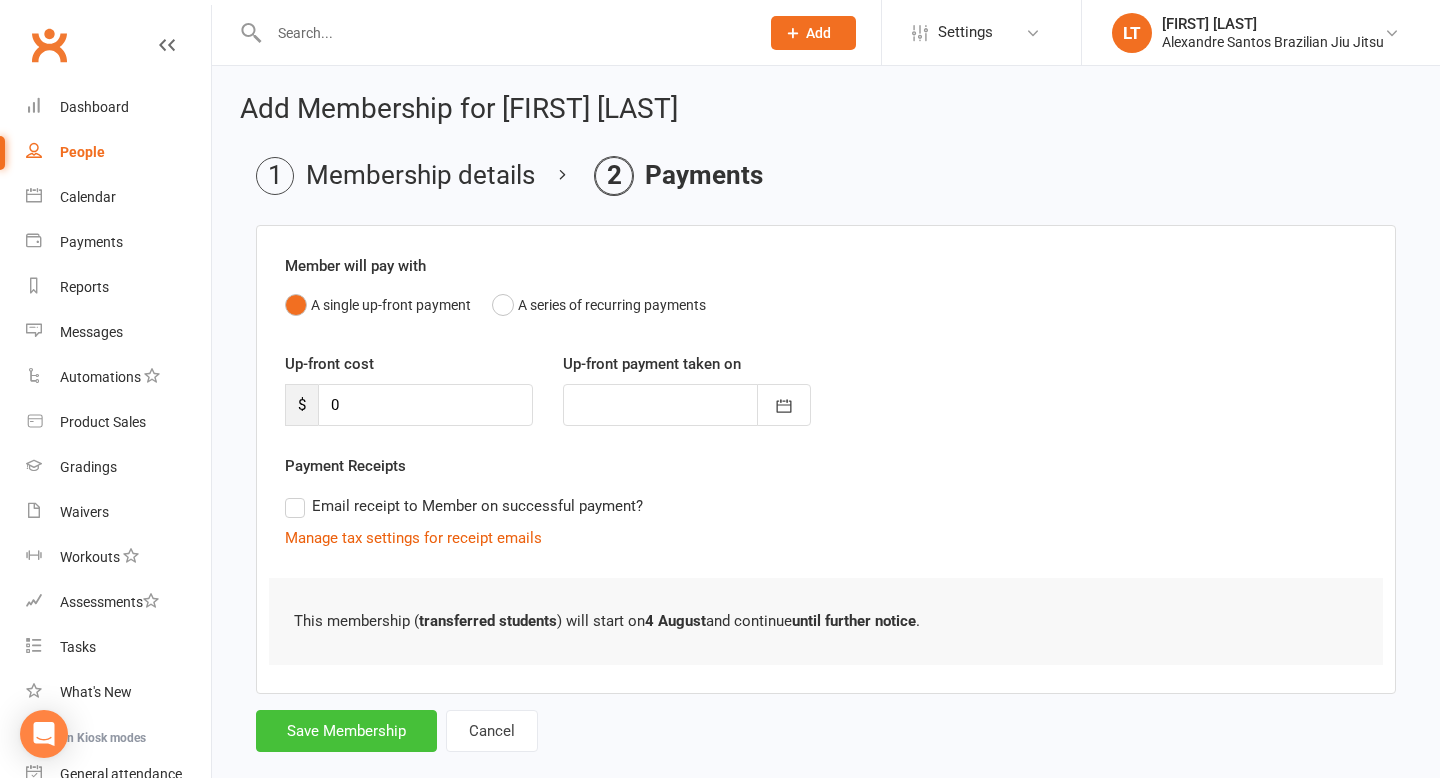 click on "Save Membership" at bounding box center [346, 731] 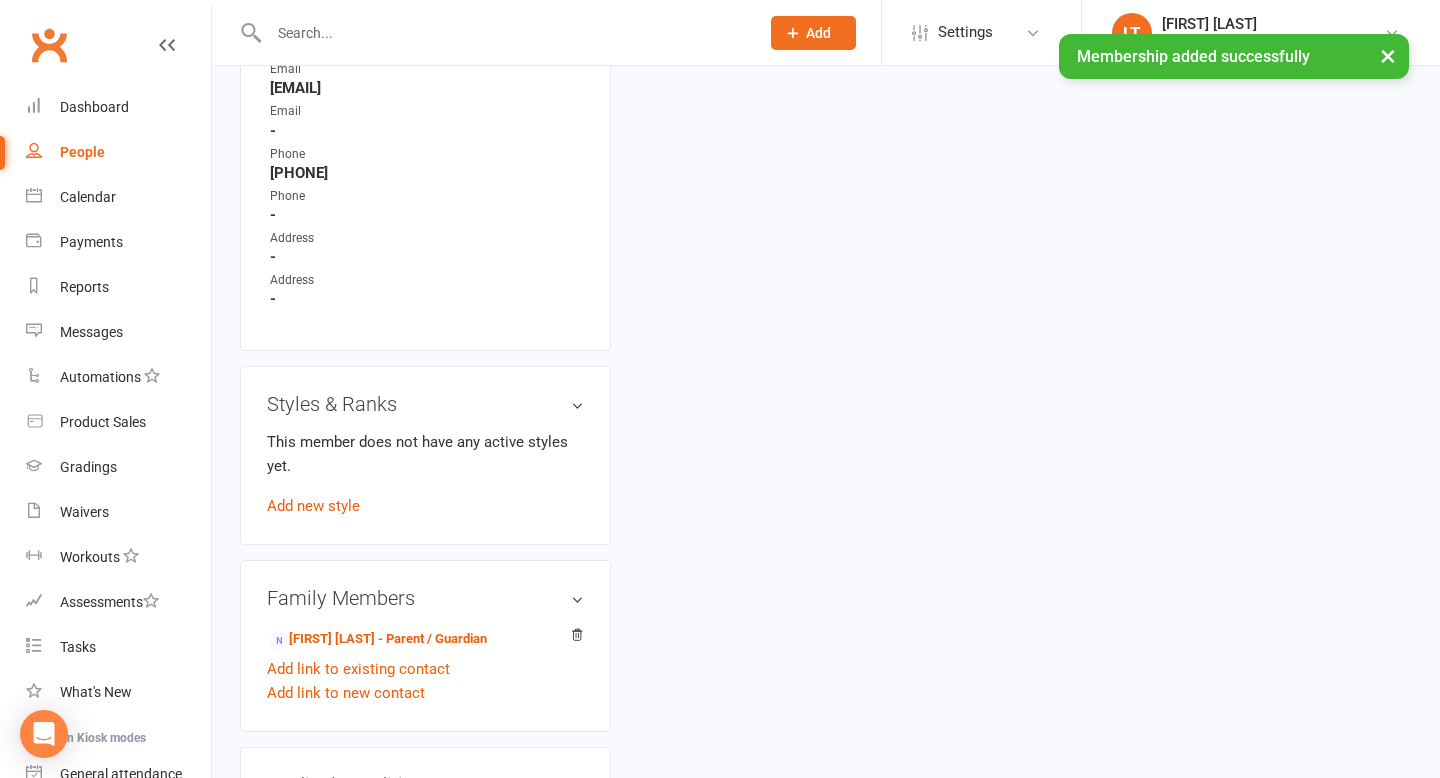 scroll, scrollTop: 1279, scrollLeft: 0, axis: vertical 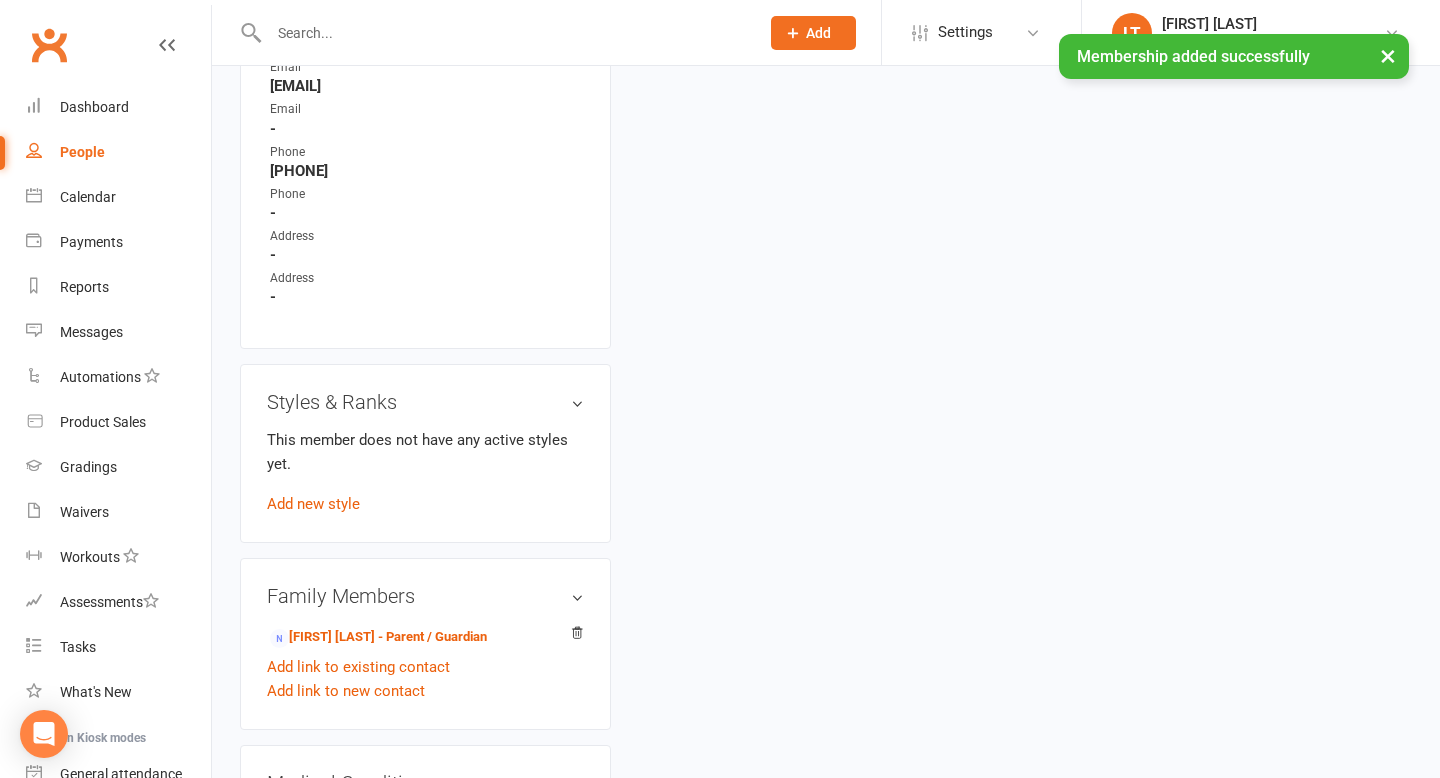 click on "This member does not have any active styles yet. Add new style" at bounding box center [425, 472] 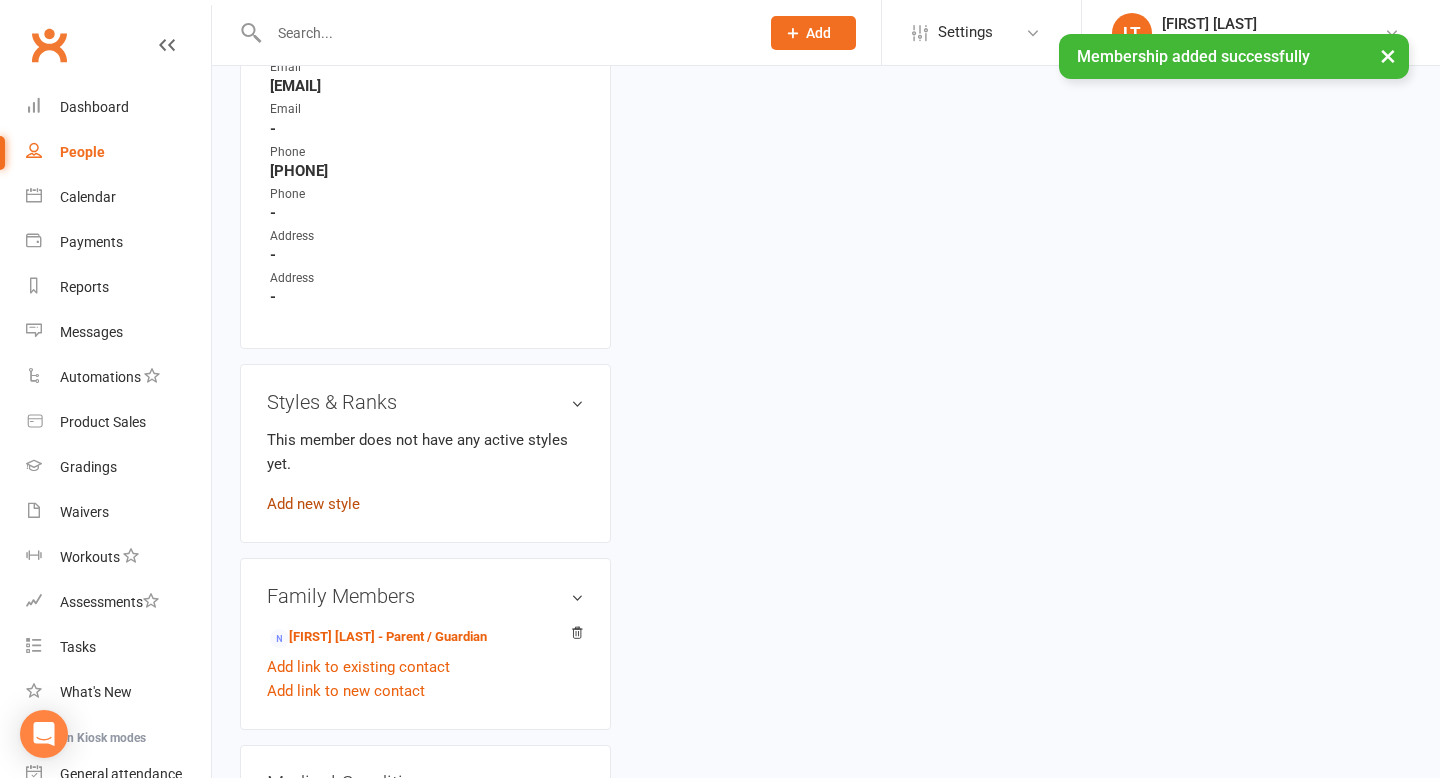 click on "Add new style" at bounding box center (313, 504) 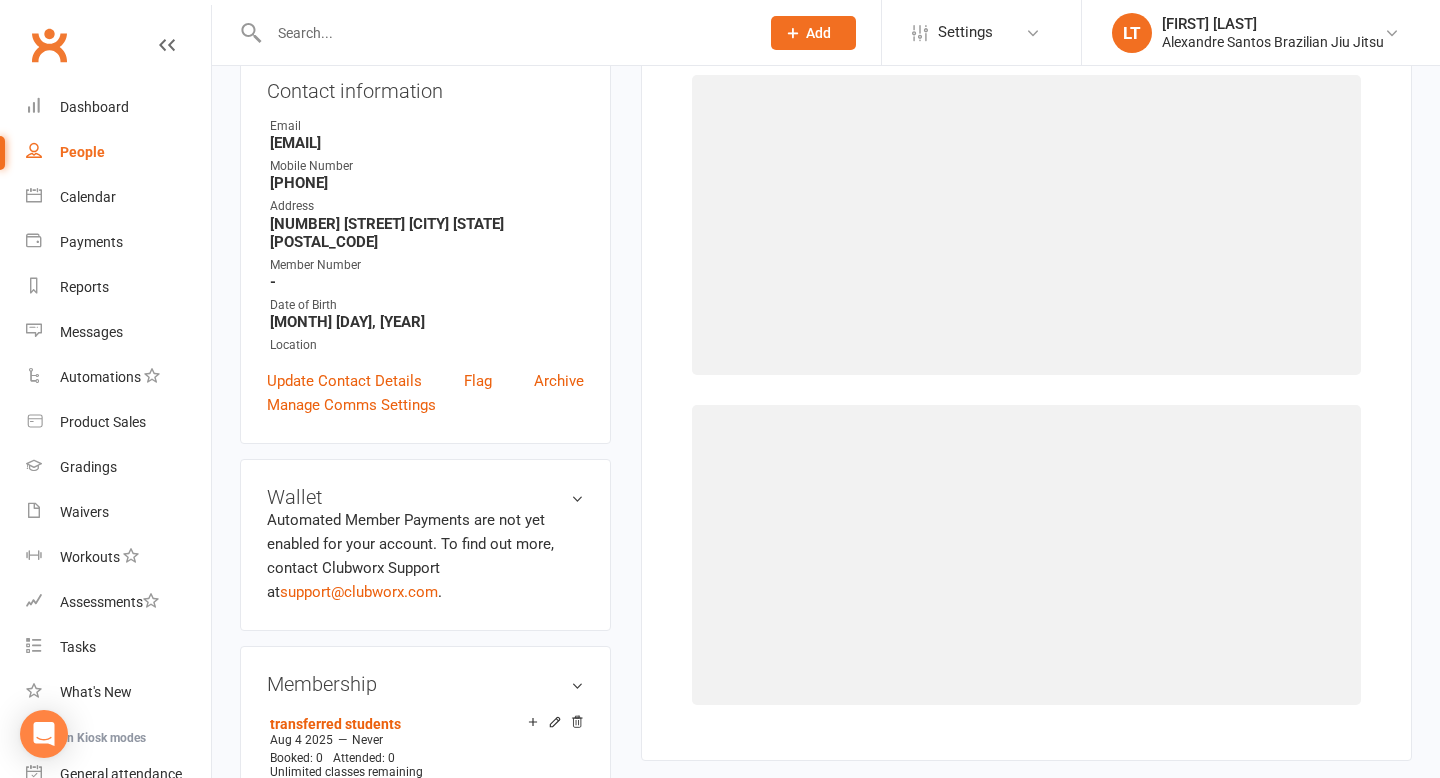 scroll, scrollTop: 171, scrollLeft: 0, axis: vertical 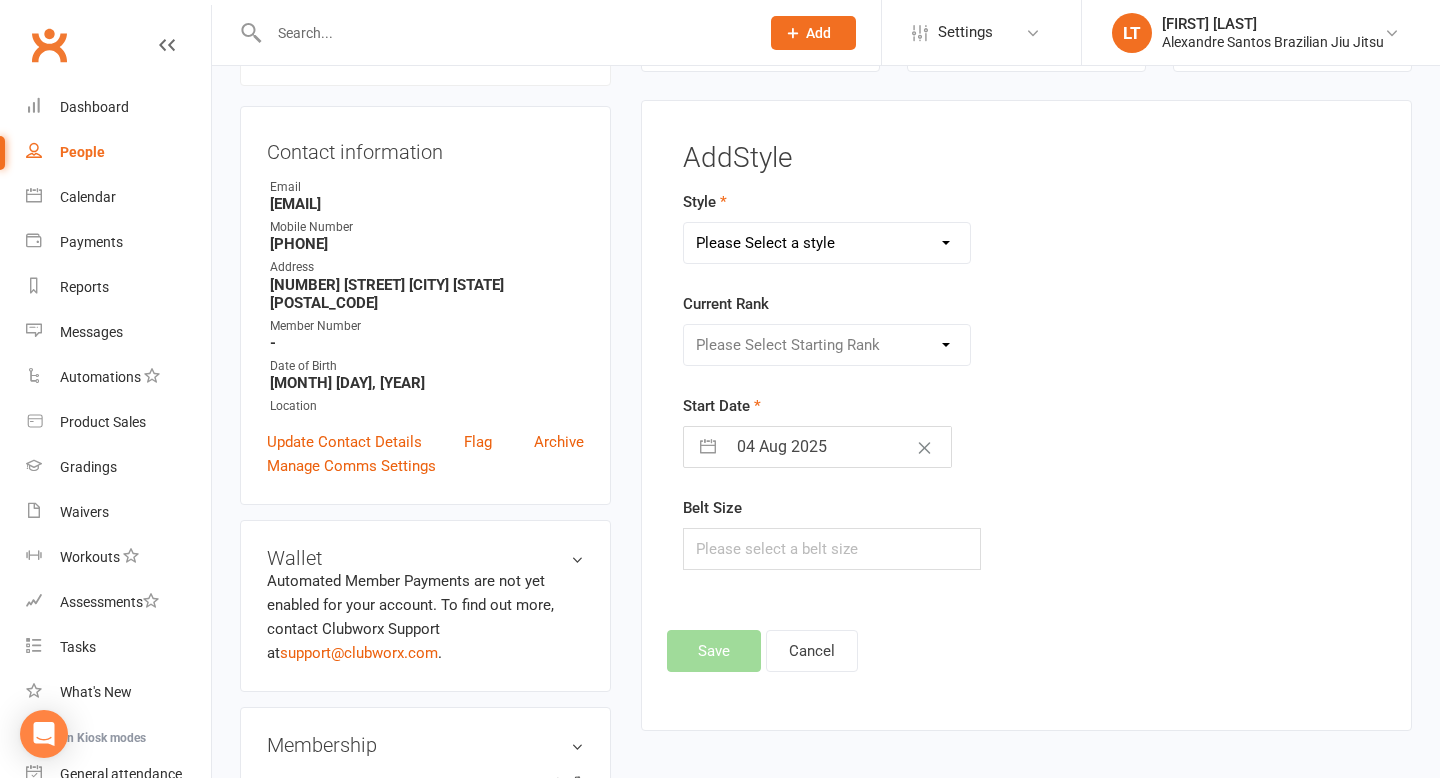 click on "Please Select a style Adults BJJ Program Kids BJJ Program" at bounding box center (827, 243) 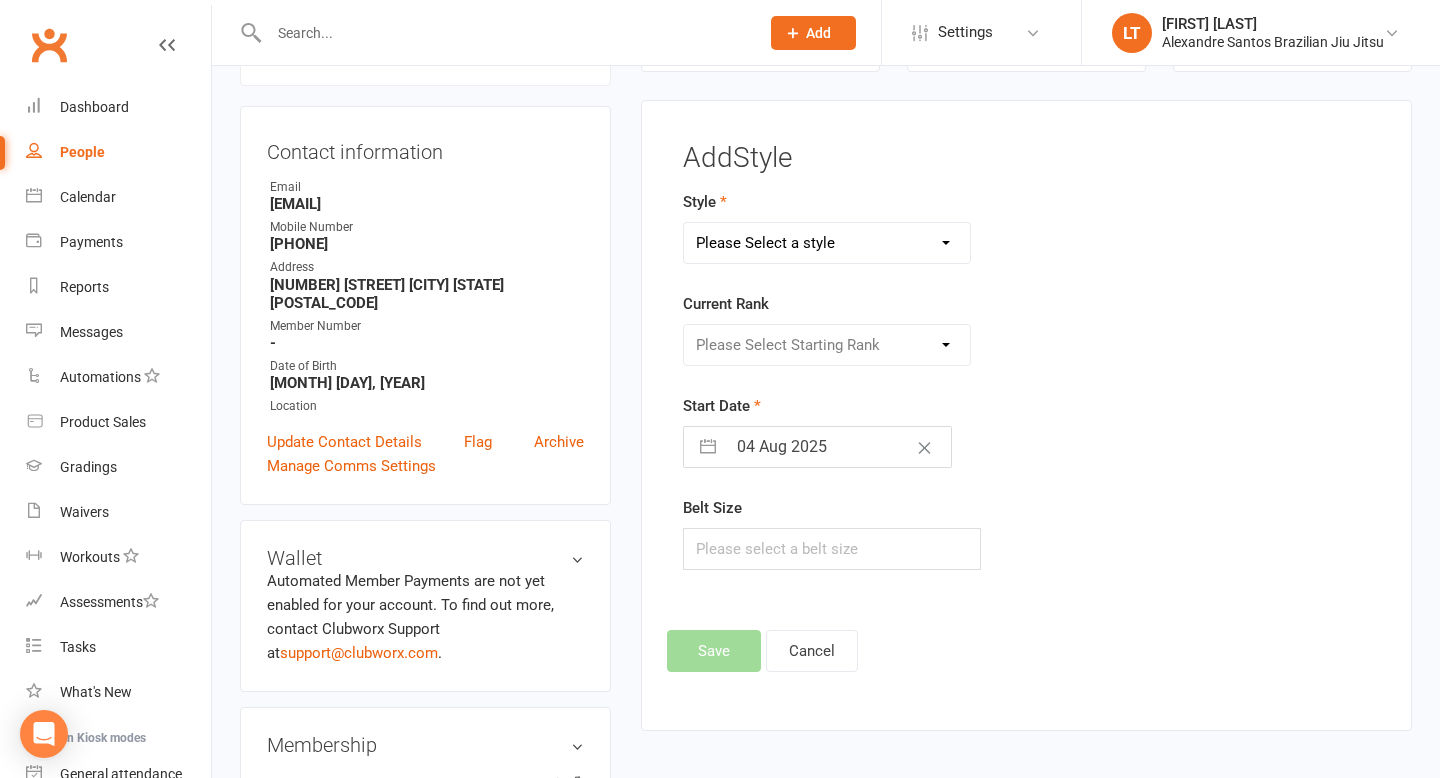 select on "3572" 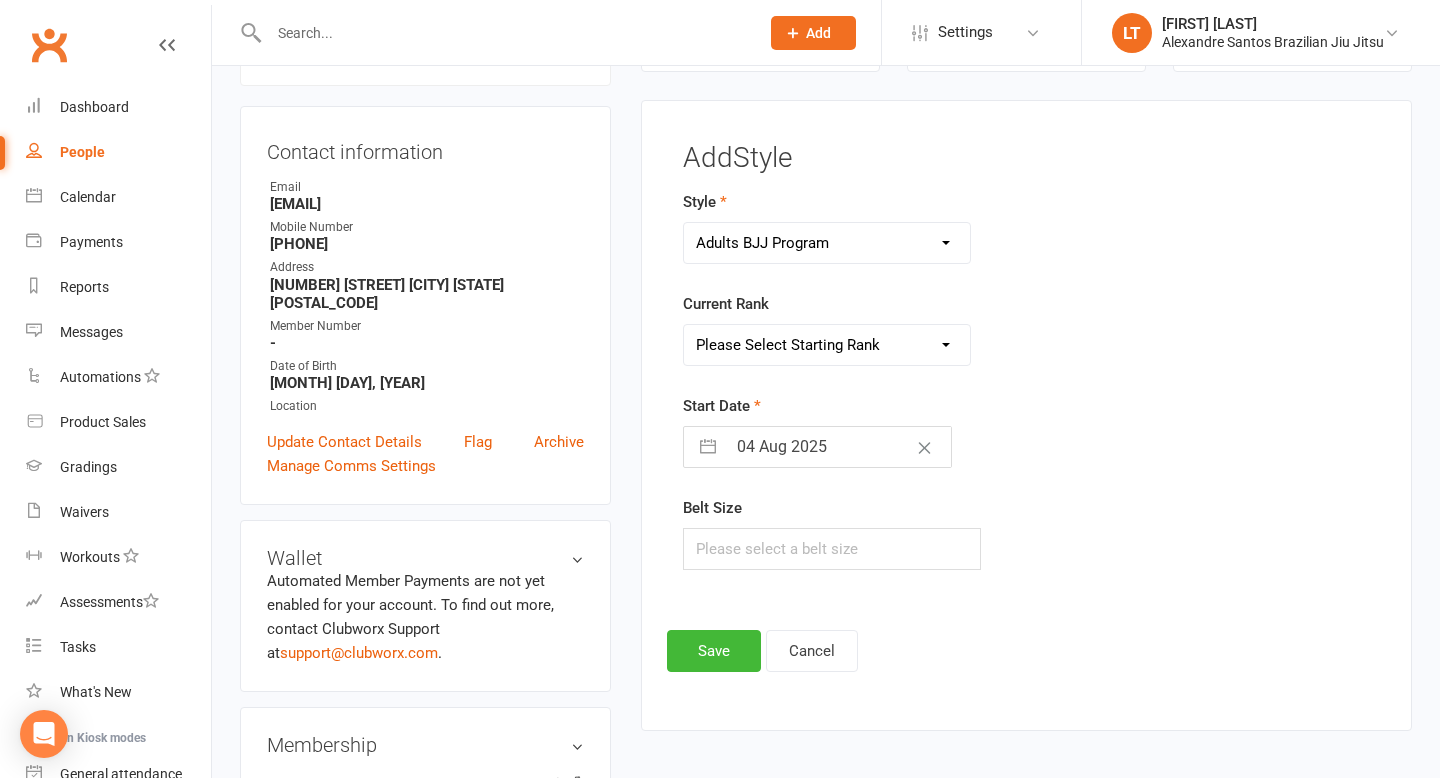 click on "Please Select Starting Rank White 0 stripes White 1 stripe White 2 stripes White 3 stripes White  4 stripes Blue 0 stripes Blue 1 stripe Blue 2 stripes Blue 3 stripes Blue 4 stripes Purple 0 stripes Purple 1 stripe Purple 2 stripes Purple 3 stripes Purple 4 stripes Brown 0 stripes Brown 1 stripe Brown 2 stripes Brown 3 stripes Brown 4 stripes New Black Belt Black 1 stripe Black 2 stripes Black 3 stripes Black 4 stripes Black 5 stripes" at bounding box center [827, 345] 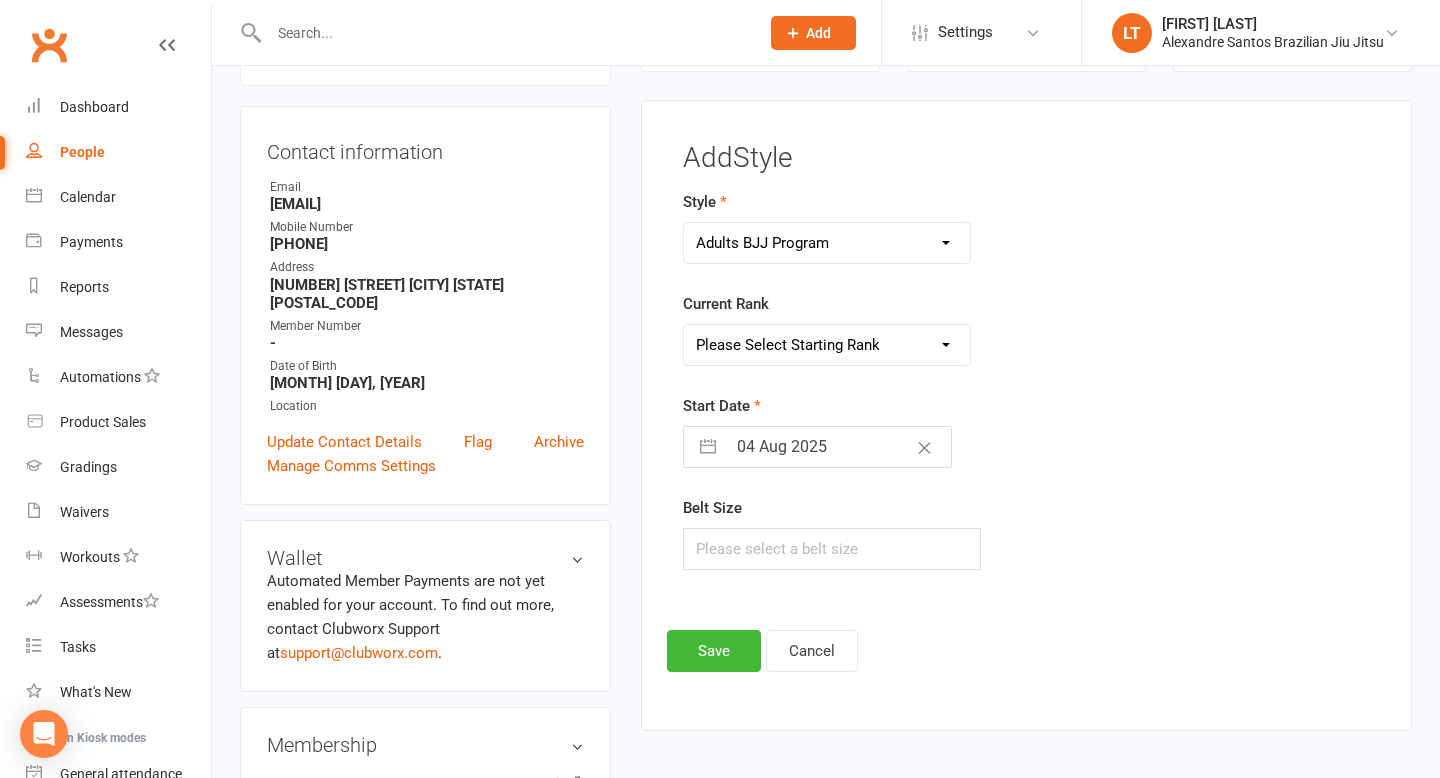 select on "42292" 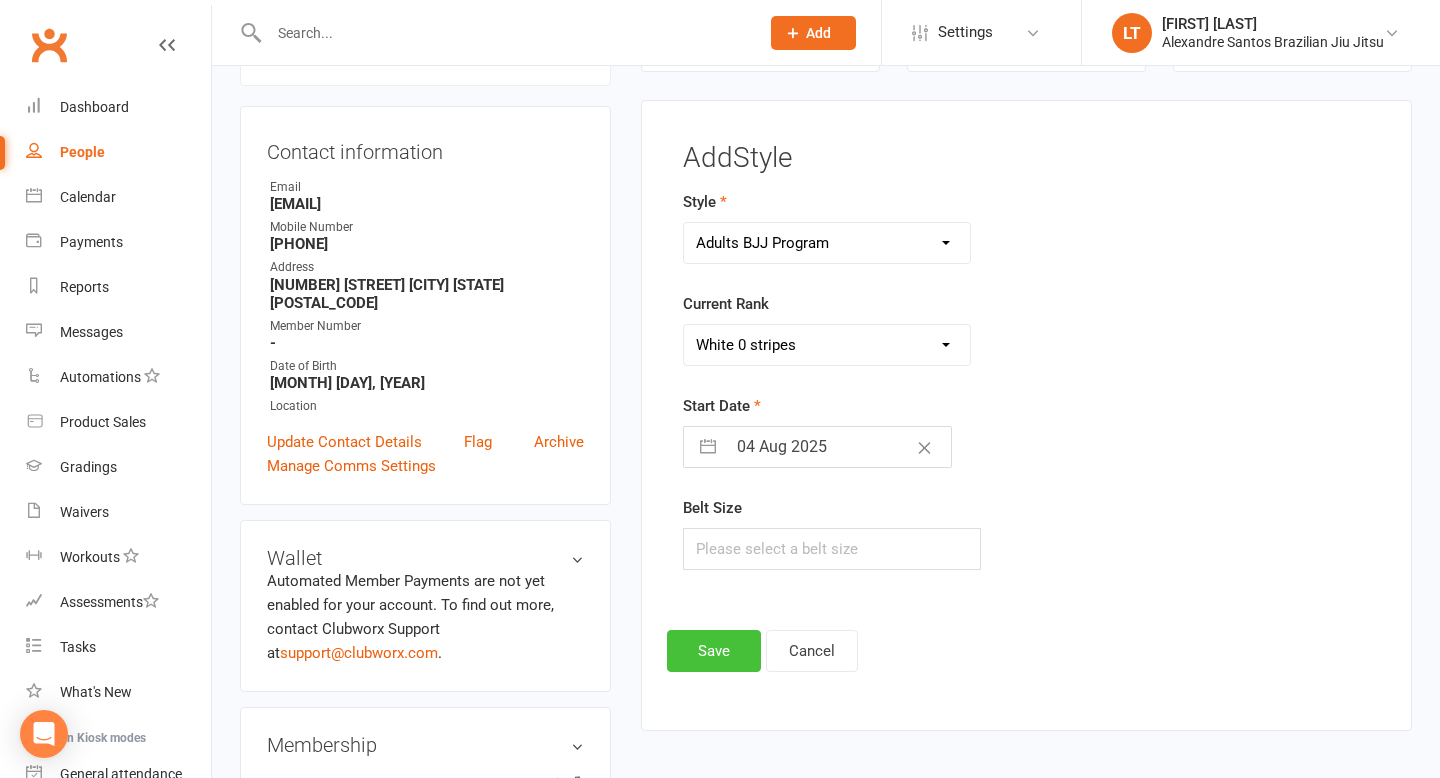 click on "Save" at bounding box center (714, 651) 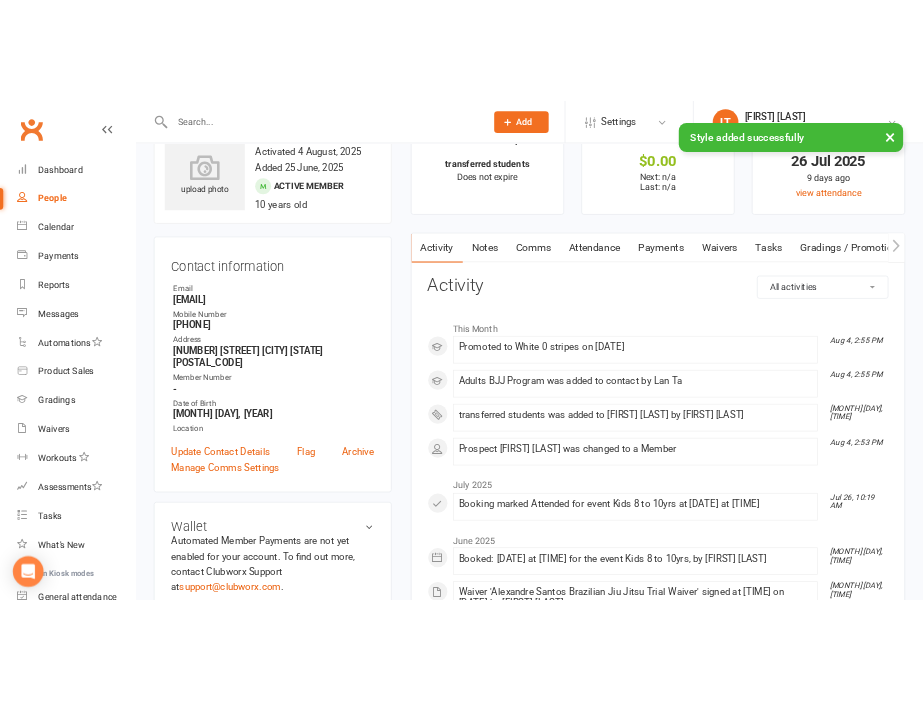 scroll, scrollTop: 0, scrollLeft: 0, axis: both 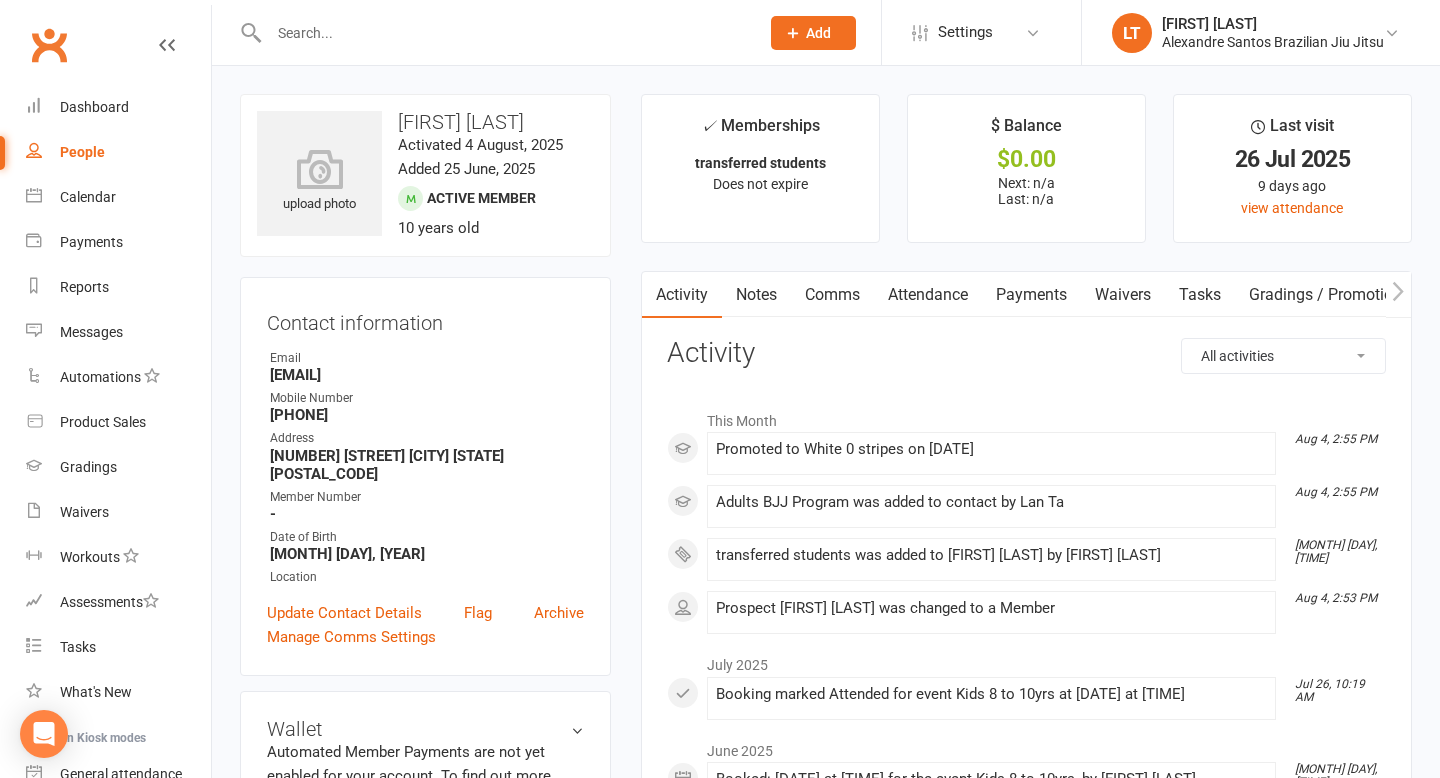 drag, startPoint x: 482, startPoint y: 380, endPoint x: 265, endPoint y: 375, distance: 217.0576 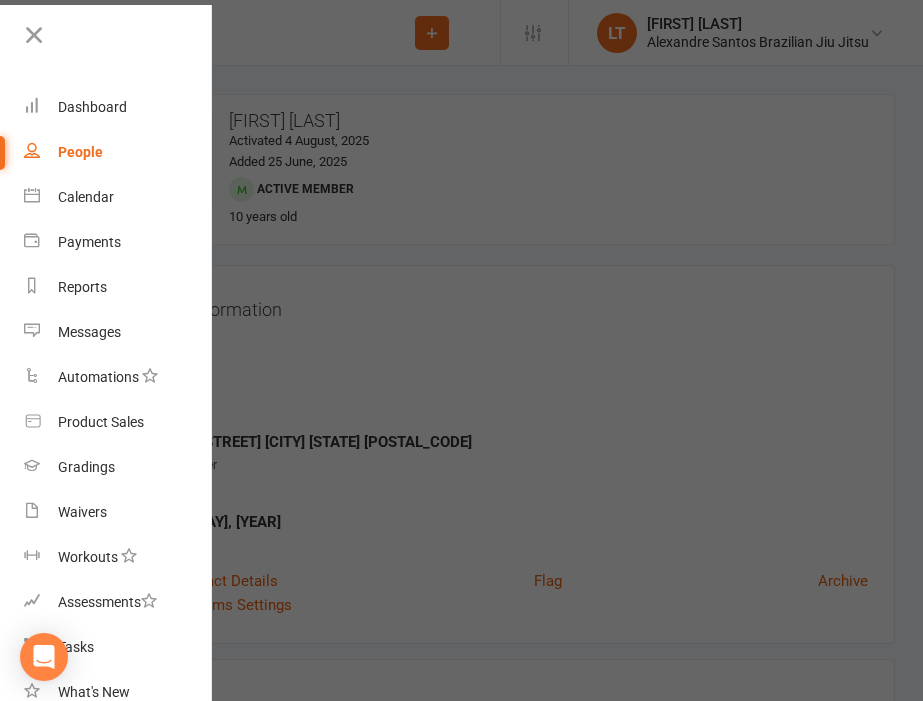 click at bounding box center (461, 350) 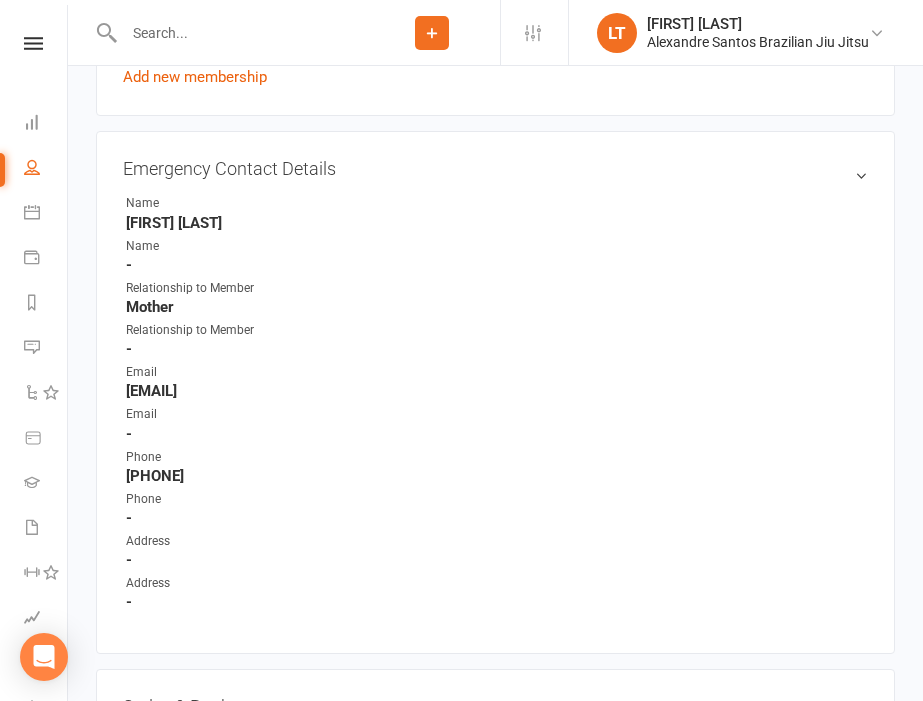 scroll, scrollTop: 0, scrollLeft: 0, axis: both 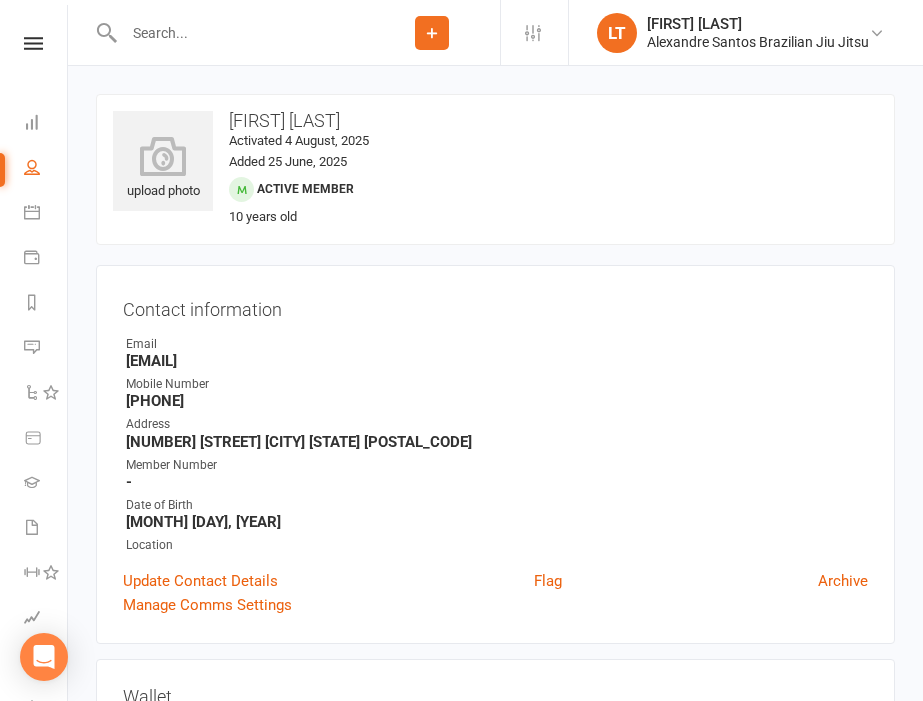 drag, startPoint x: 343, startPoint y: 361, endPoint x: 125, endPoint y: 356, distance: 218.05733 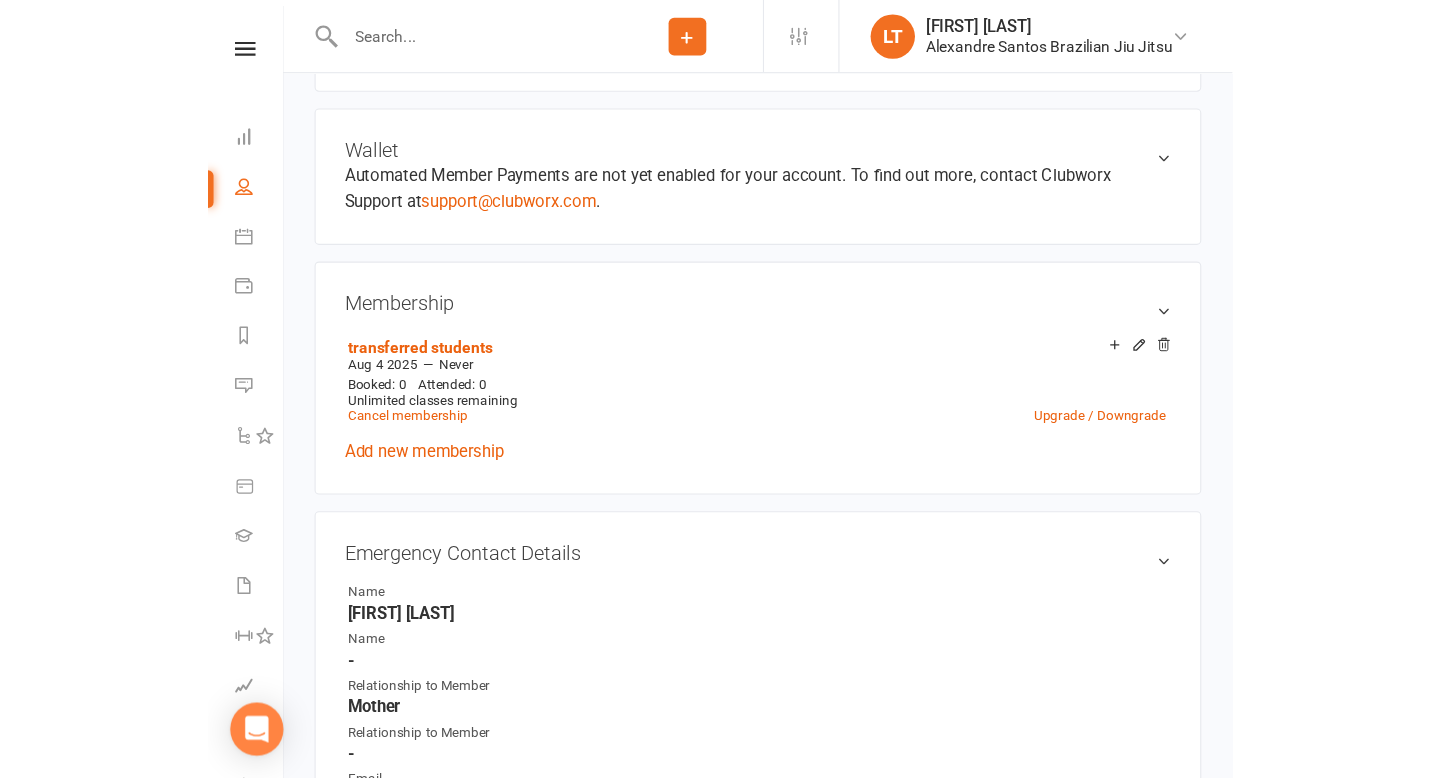 scroll, scrollTop: 0, scrollLeft: 0, axis: both 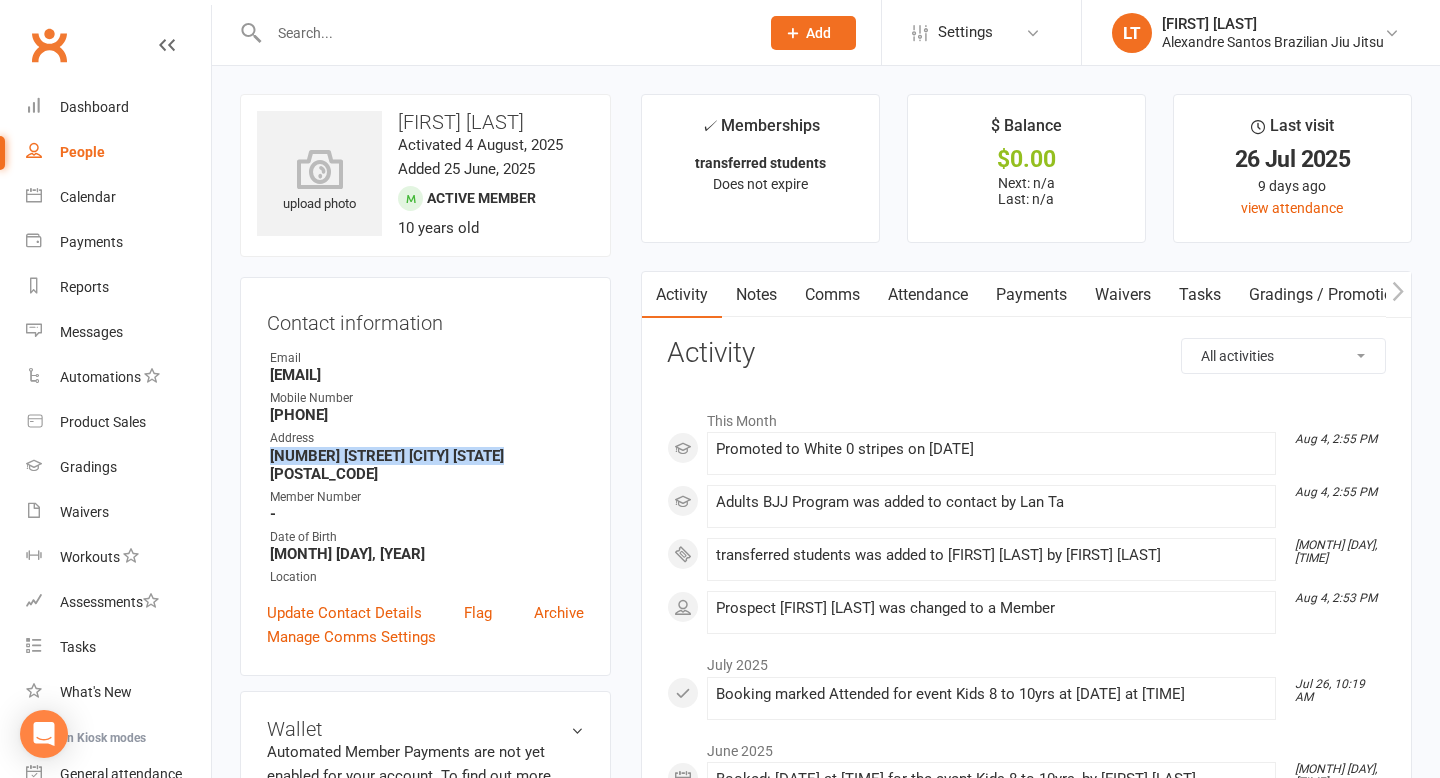 drag, startPoint x: 498, startPoint y: 458, endPoint x: 272, endPoint y: 451, distance: 226.10838 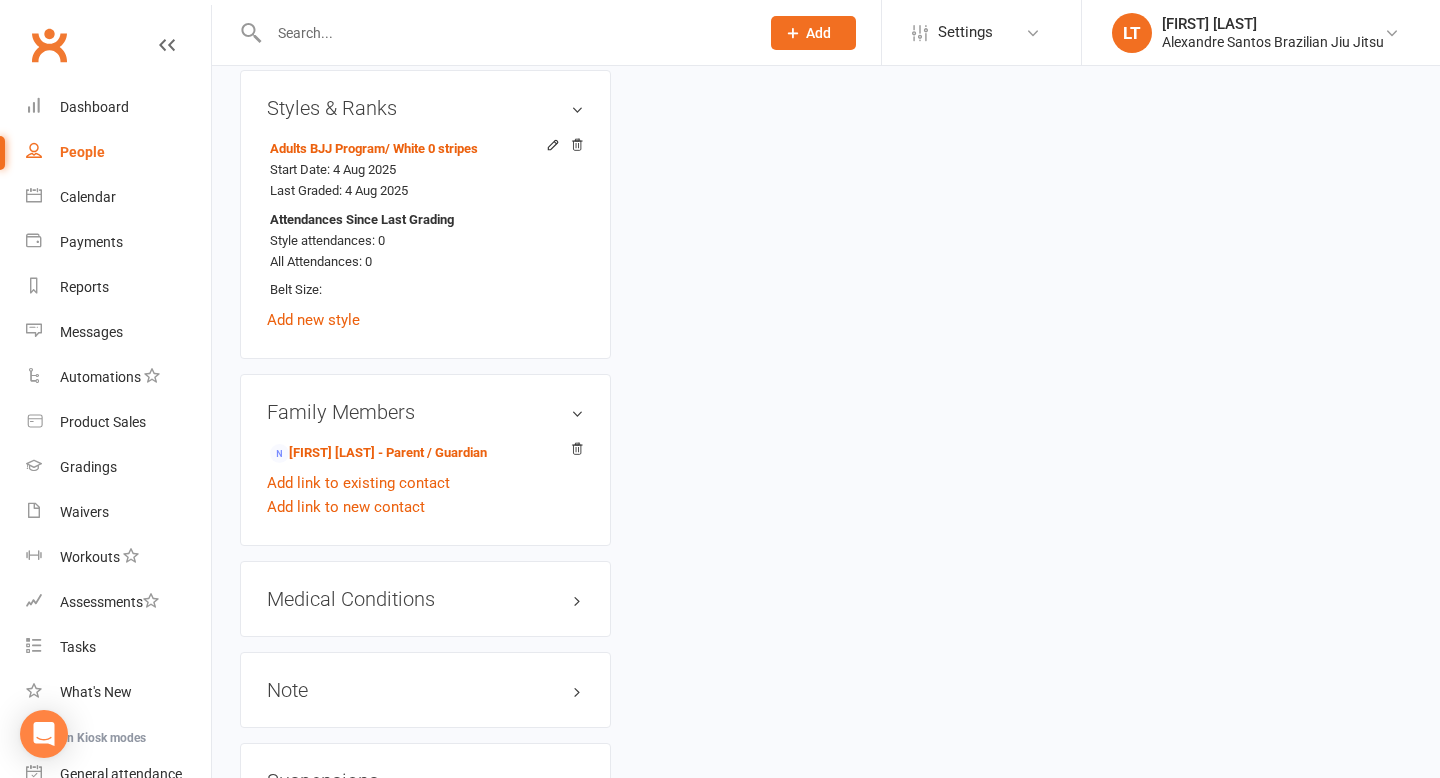 scroll, scrollTop: 1757, scrollLeft: 0, axis: vertical 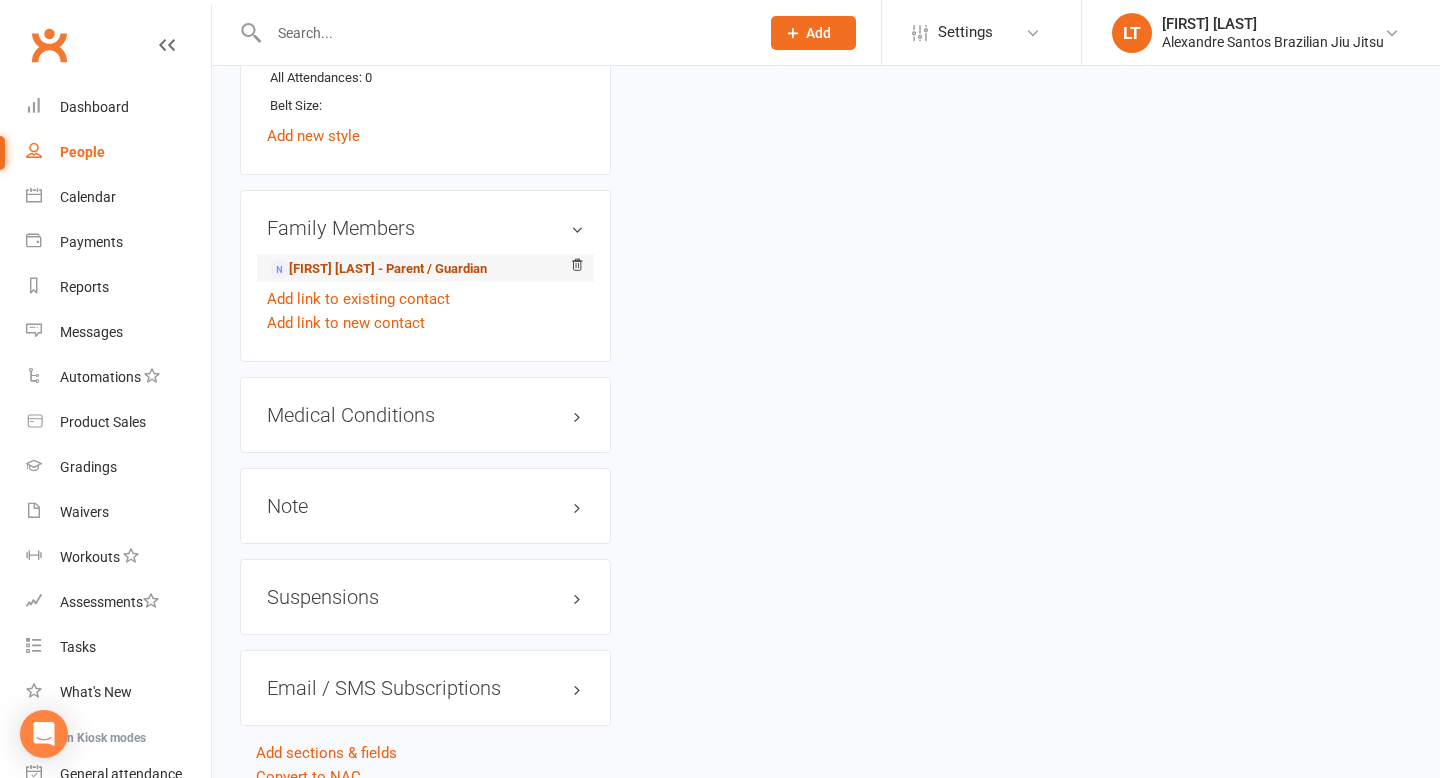 click on "[FIRST] [LAST] - Parent / Guardian" at bounding box center [378, 269] 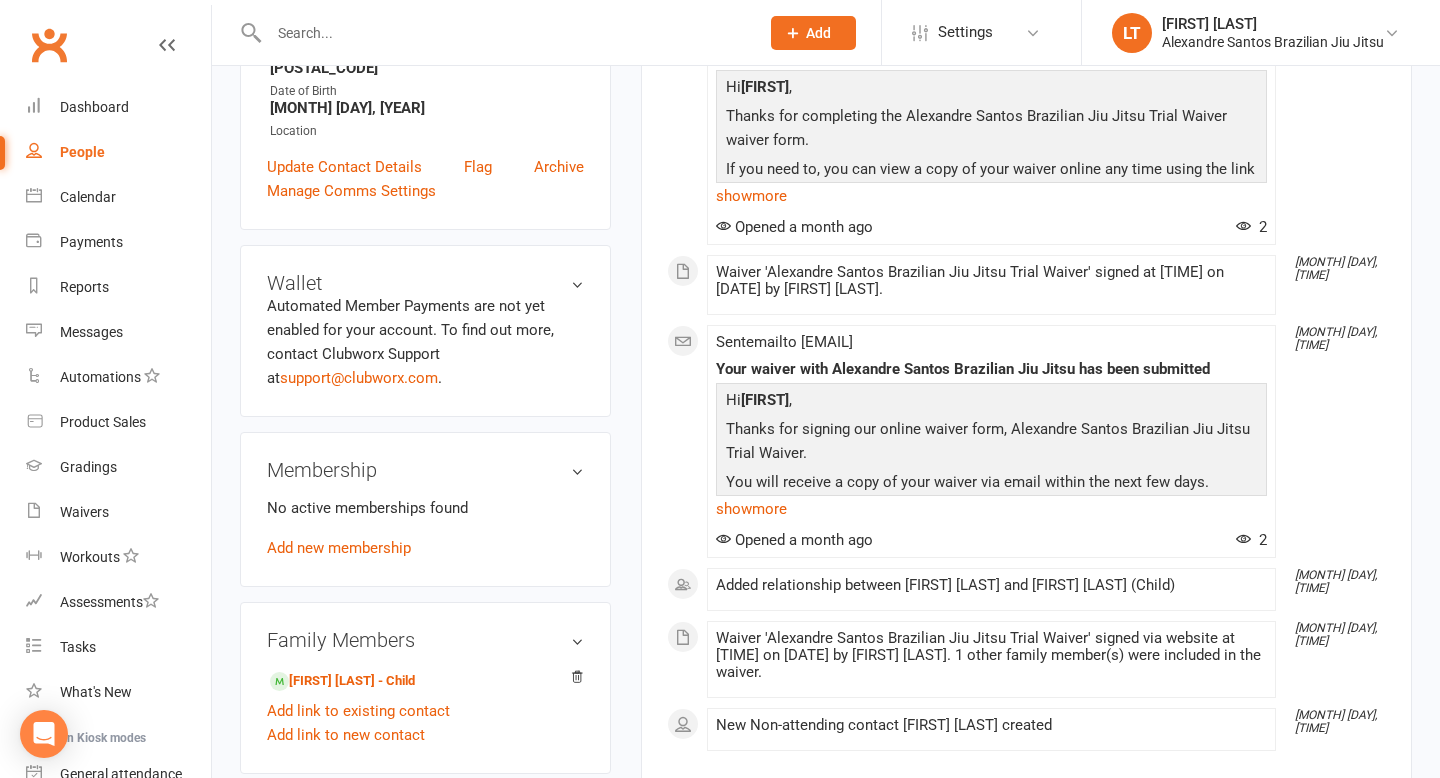 scroll, scrollTop: 0, scrollLeft: 0, axis: both 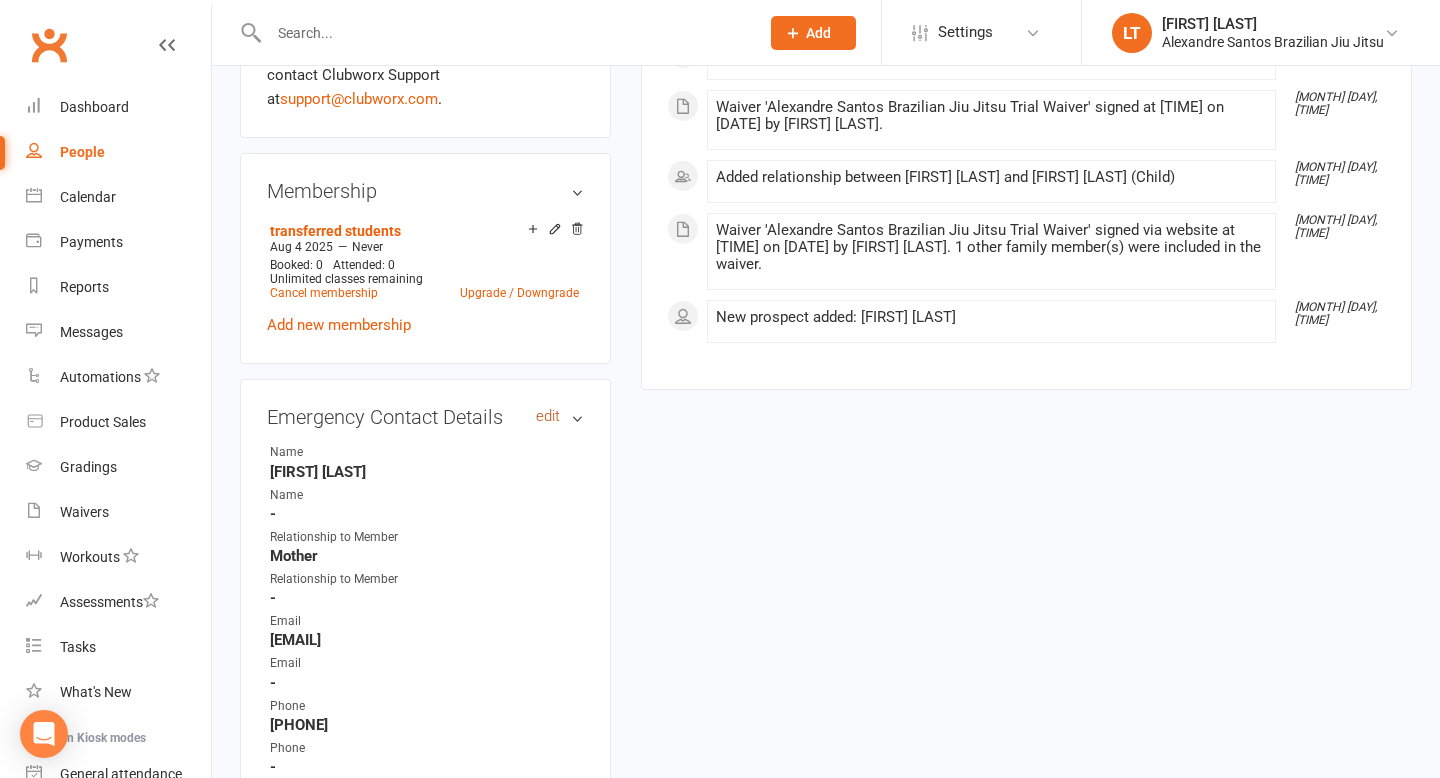 click on "edit" at bounding box center (548, 416) 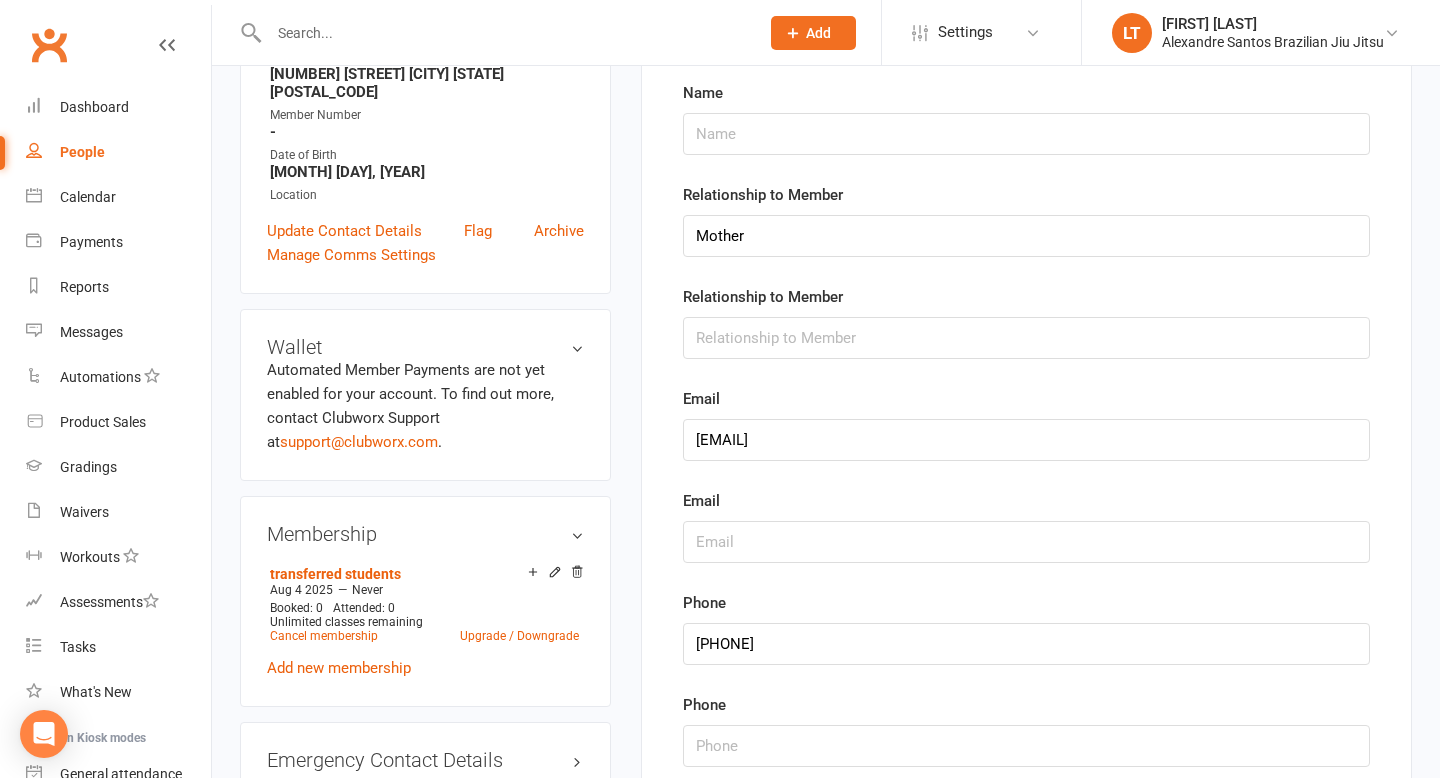 scroll, scrollTop: 171, scrollLeft: 0, axis: vertical 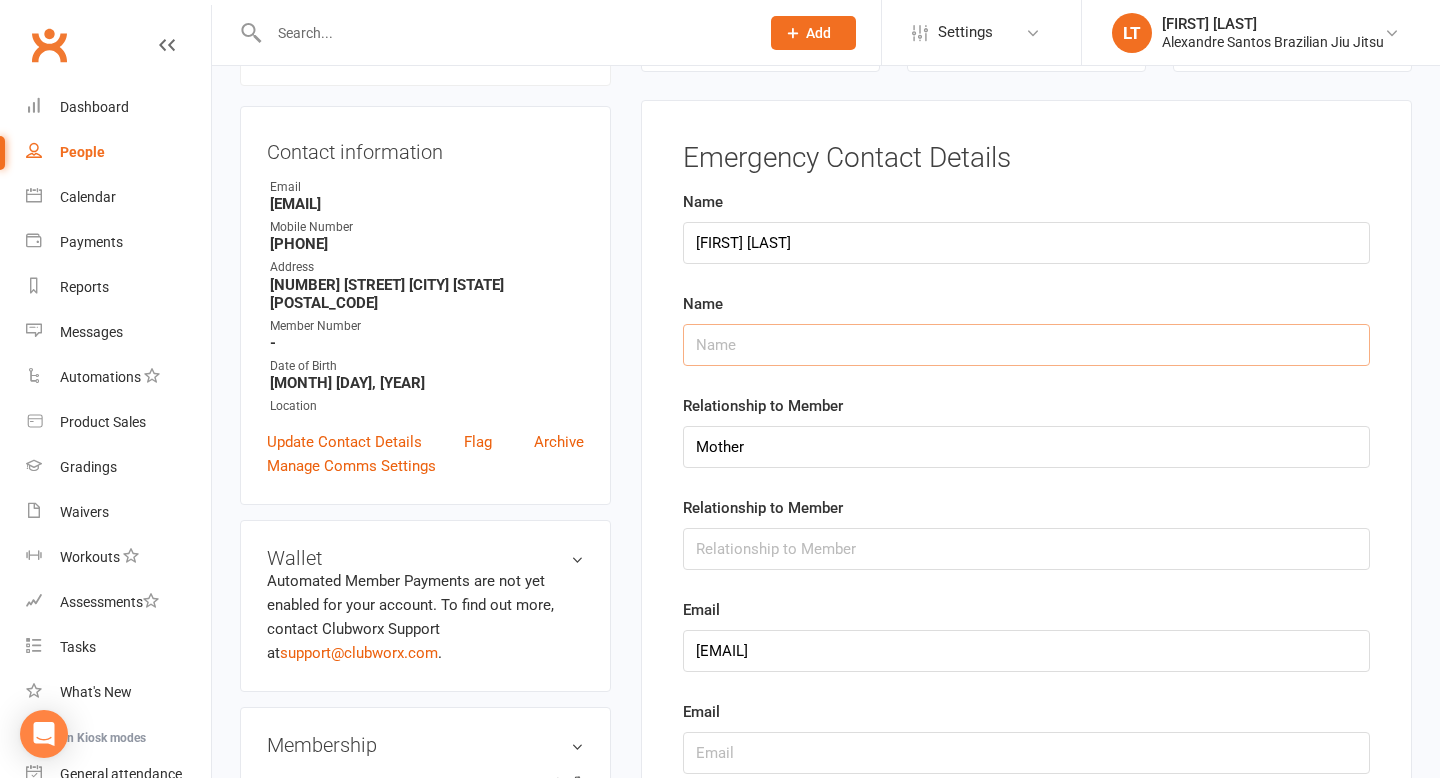 click at bounding box center [1026, 345] 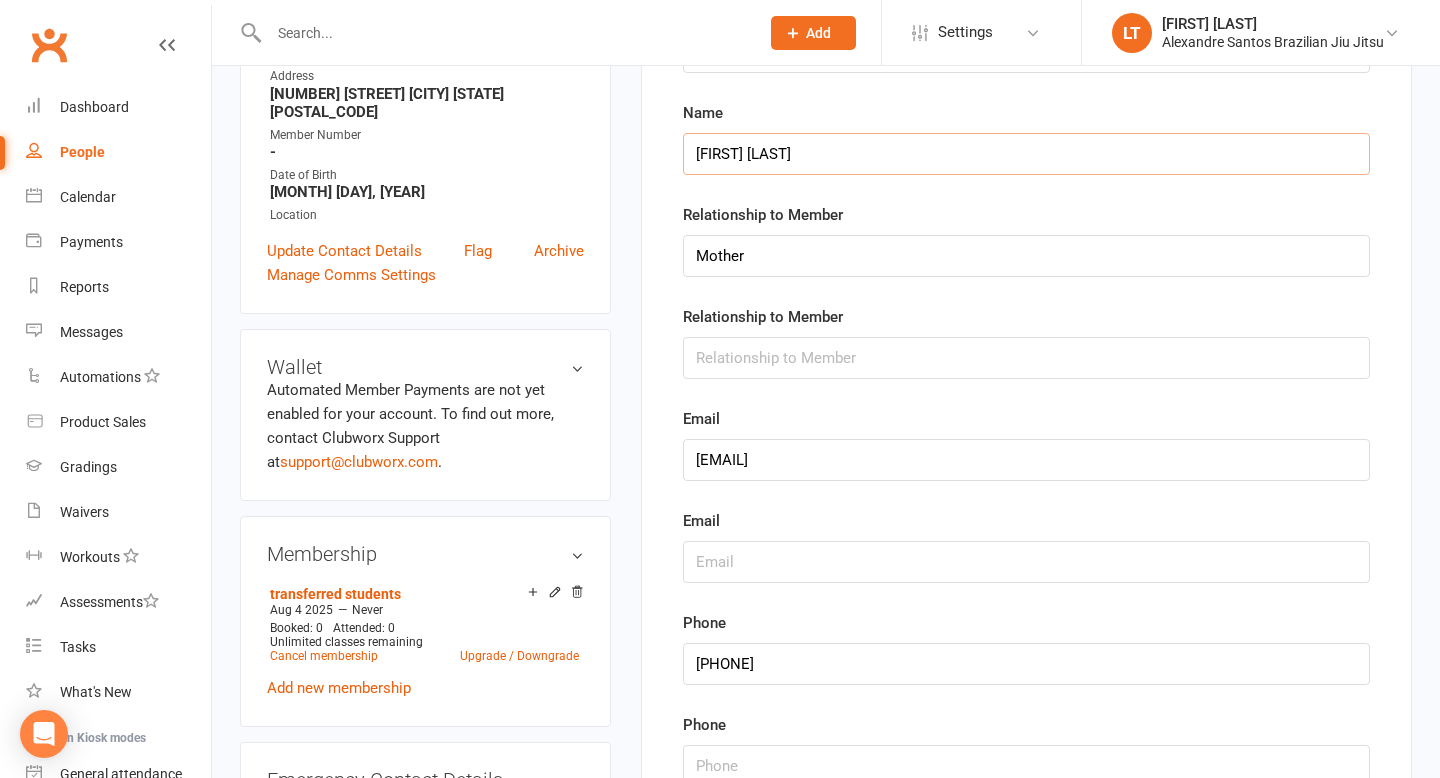 scroll, scrollTop: 376, scrollLeft: 0, axis: vertical 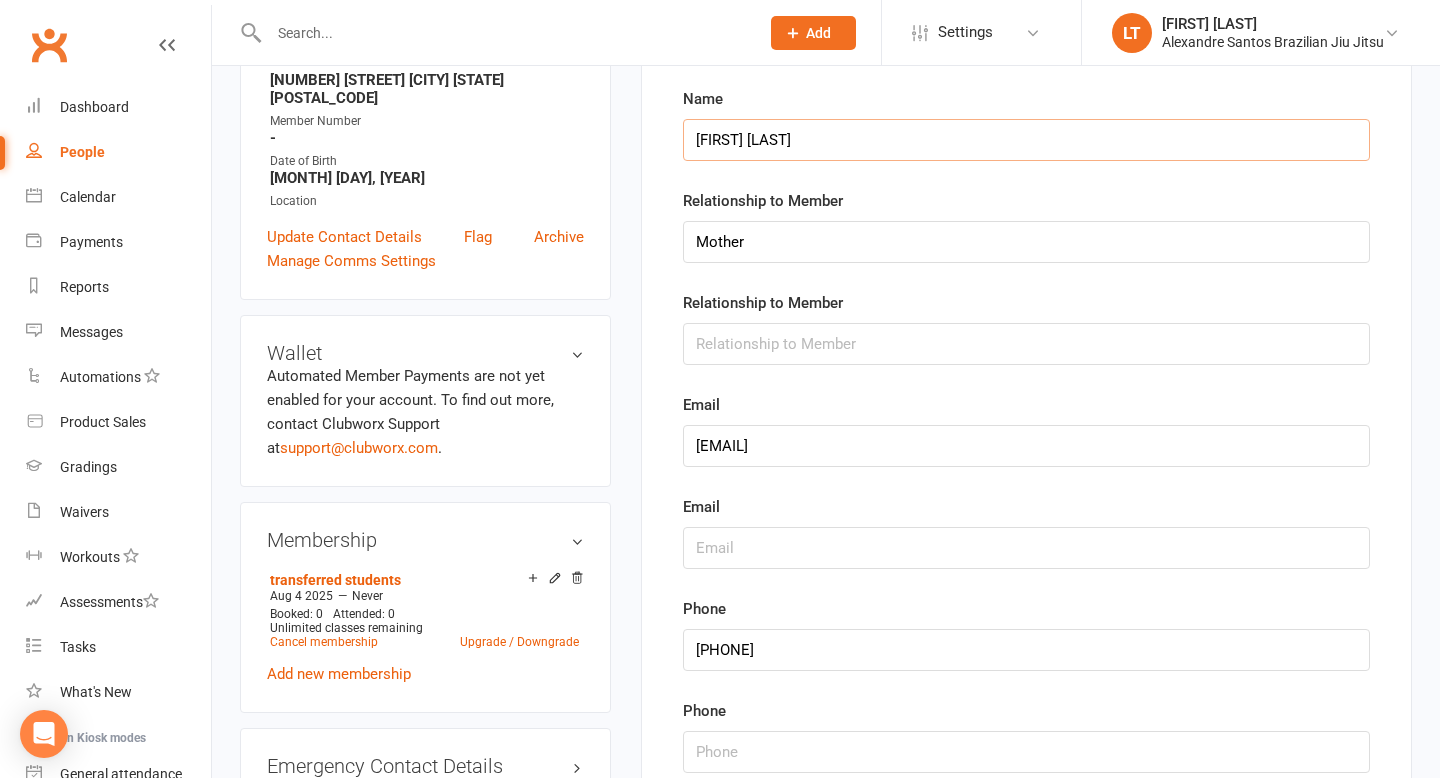 type on "[FIRST] [LAST]" 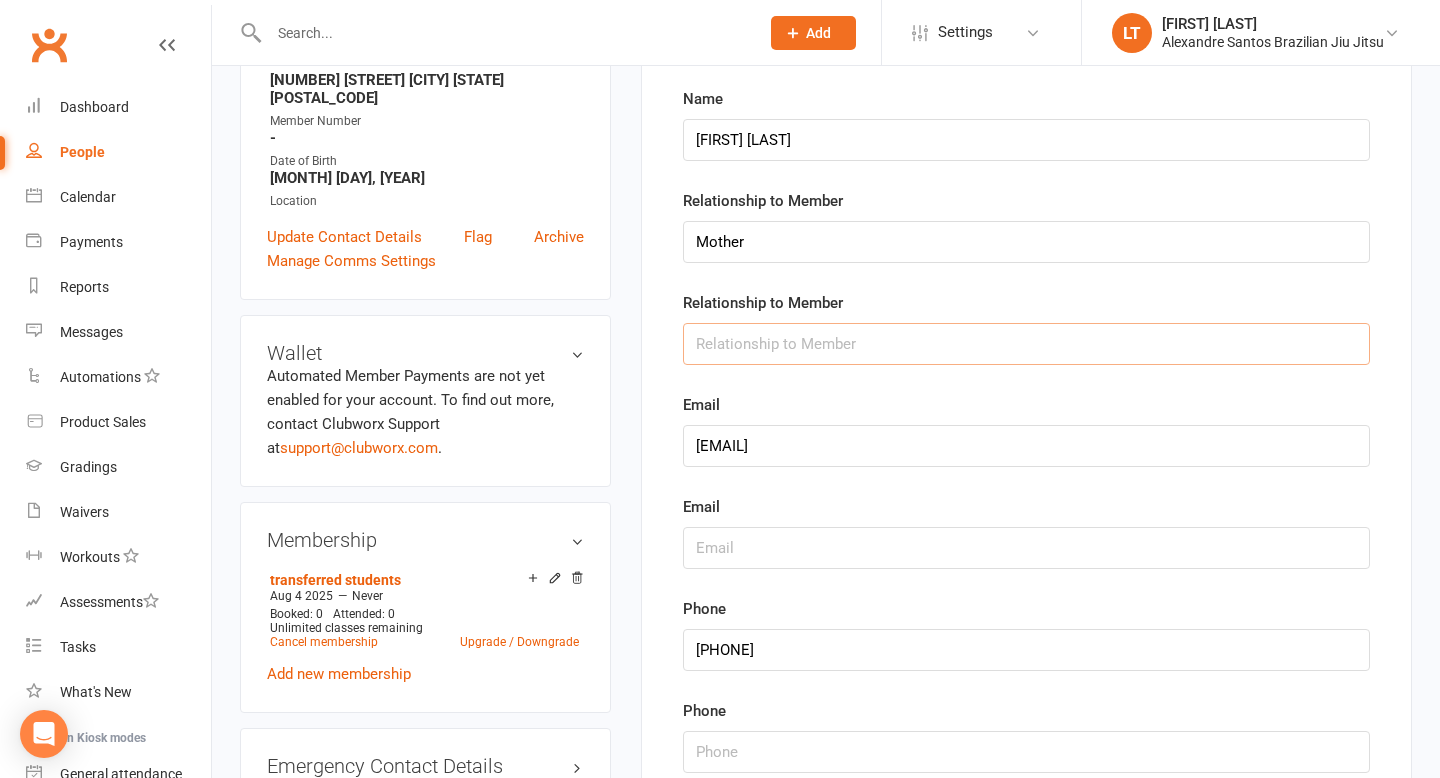 click at bounding box center (1026, 344) 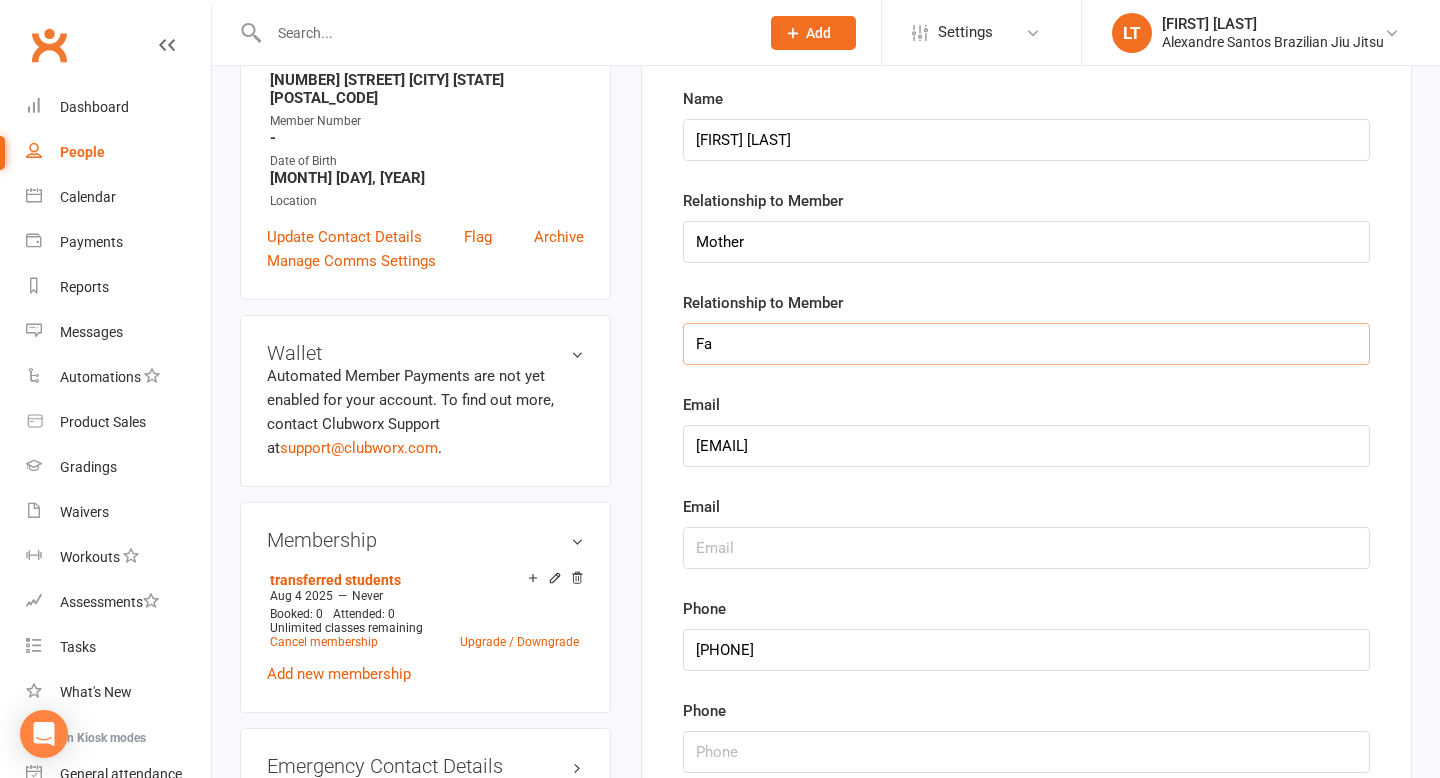 type on "Father" 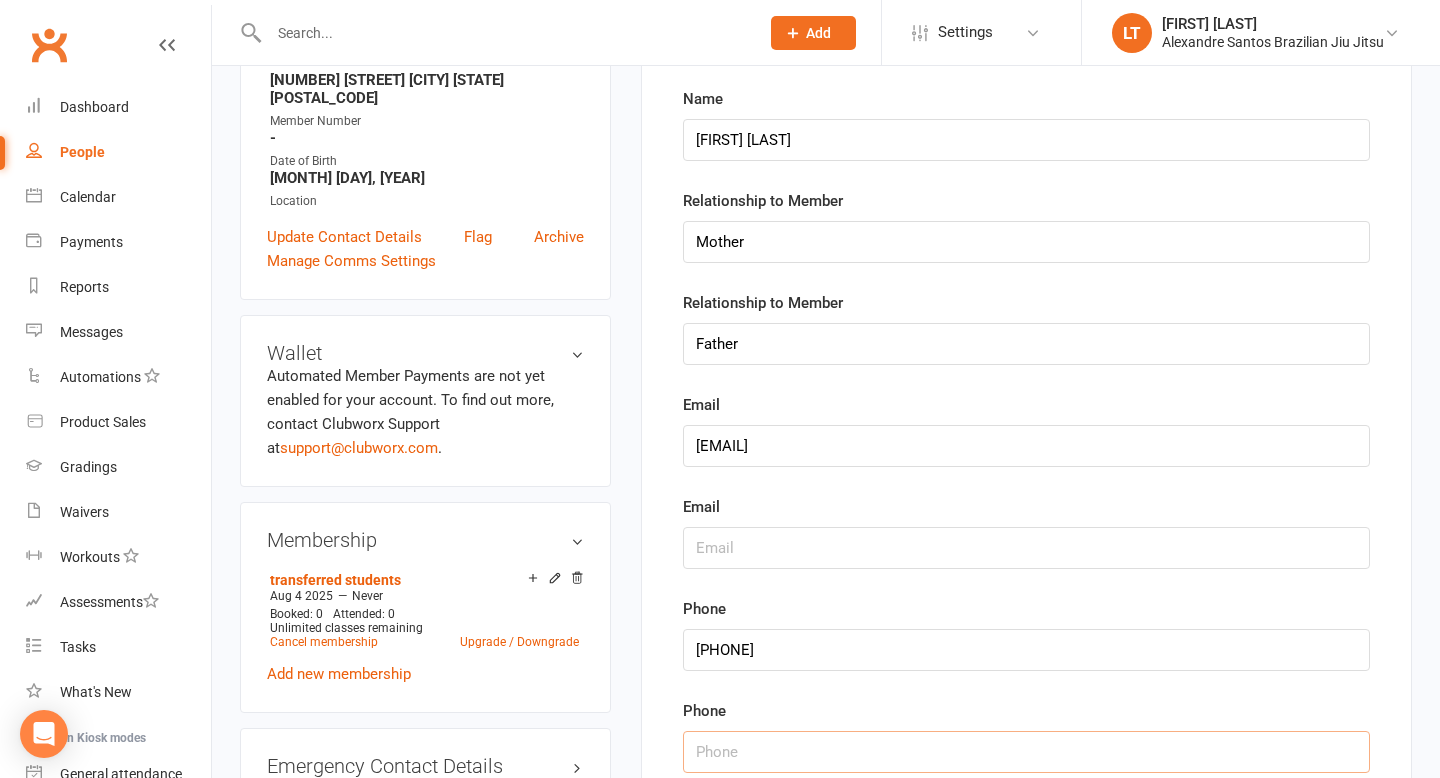 click at bounding box center (1026, 752) 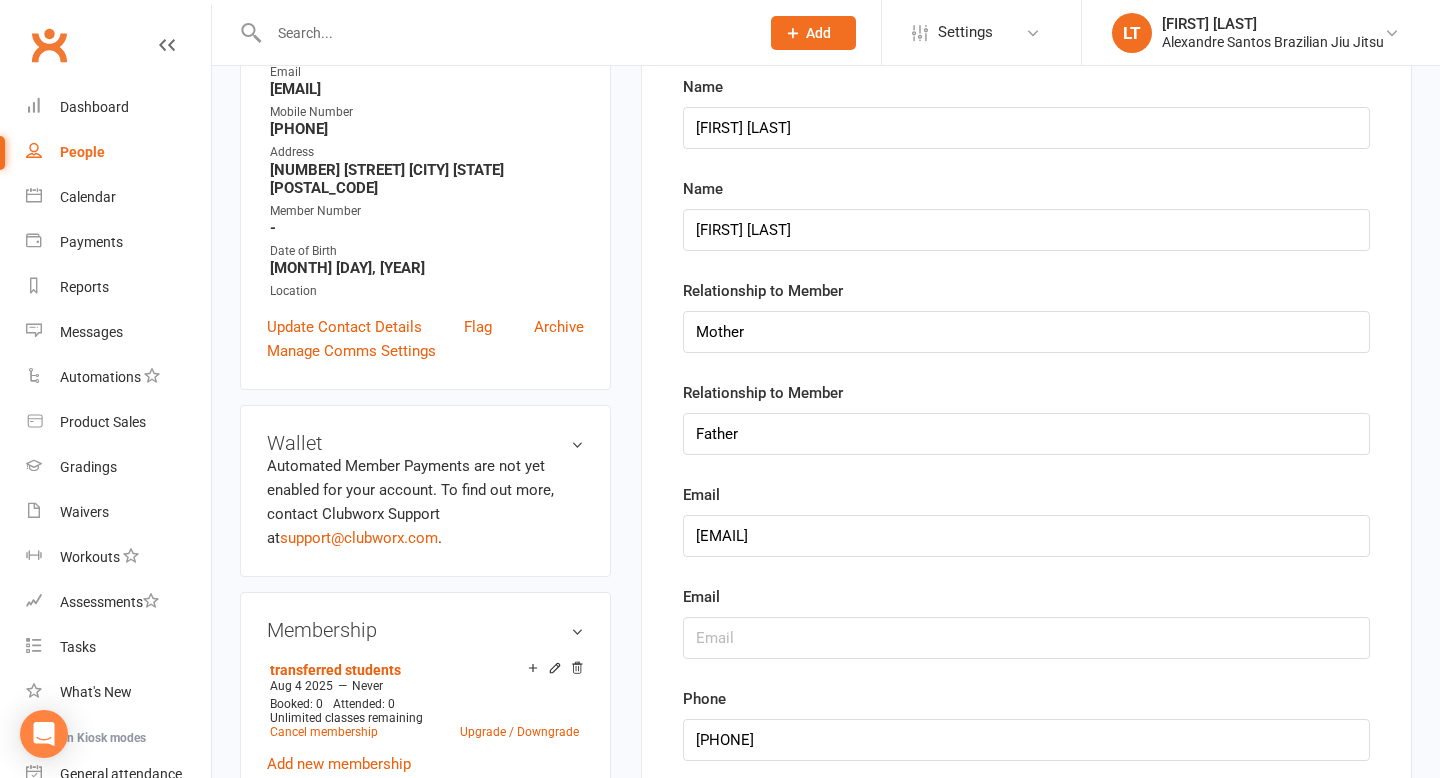 scroll, scrollTop: 200, scrollLeft: 0, axis: vertical 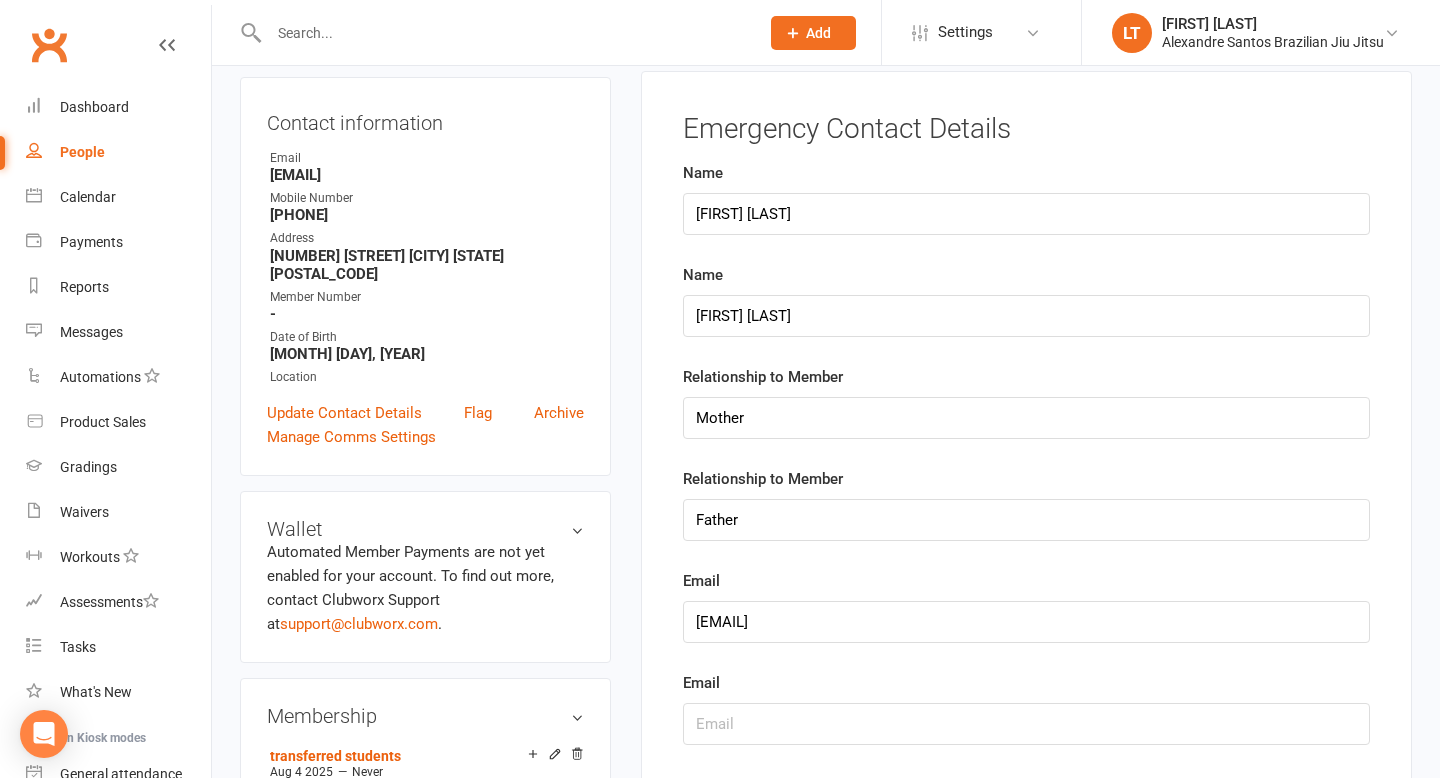 type on "[PHONE]" 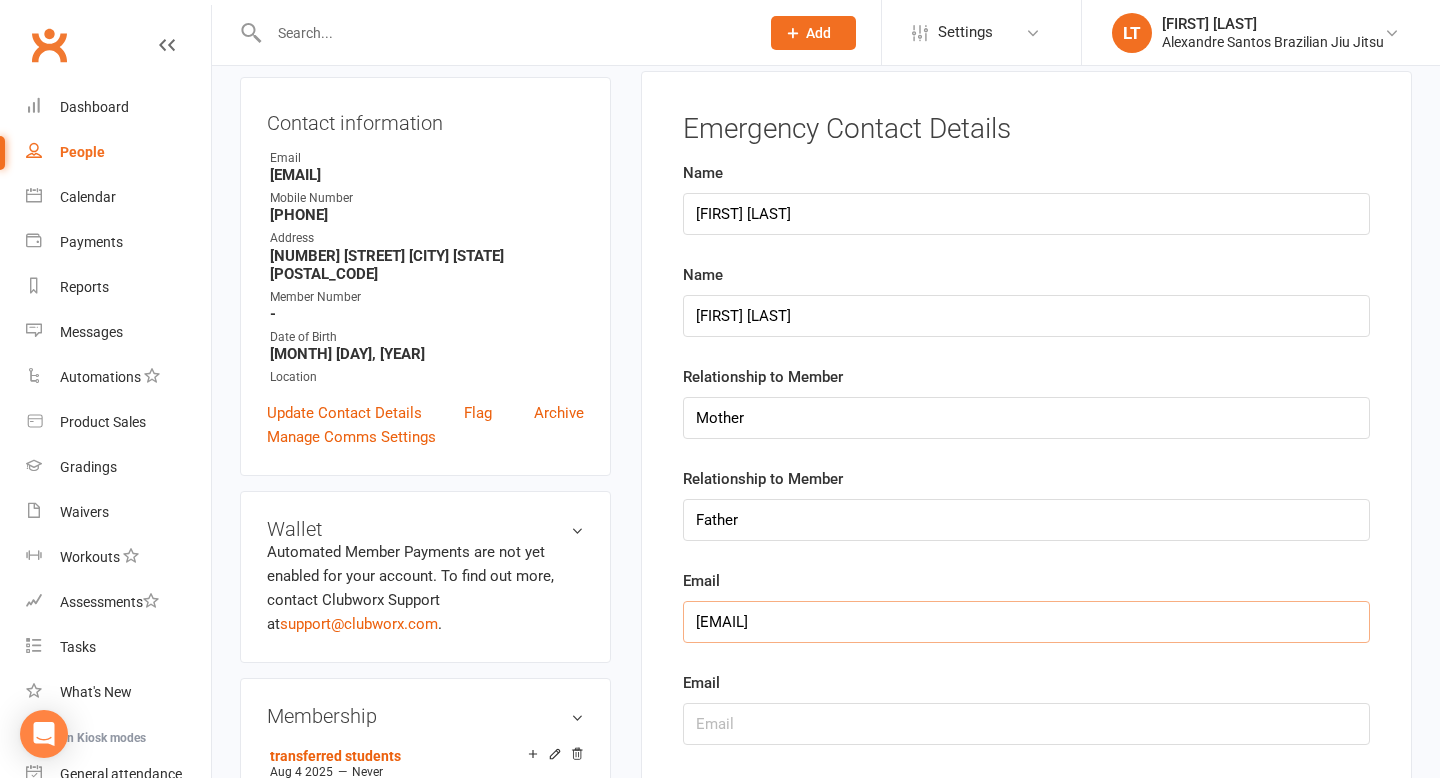 drag, startPoint x: 909, startPoint y: 622, endPoint x: 696, endPoint y: 608, distance: 213.4596 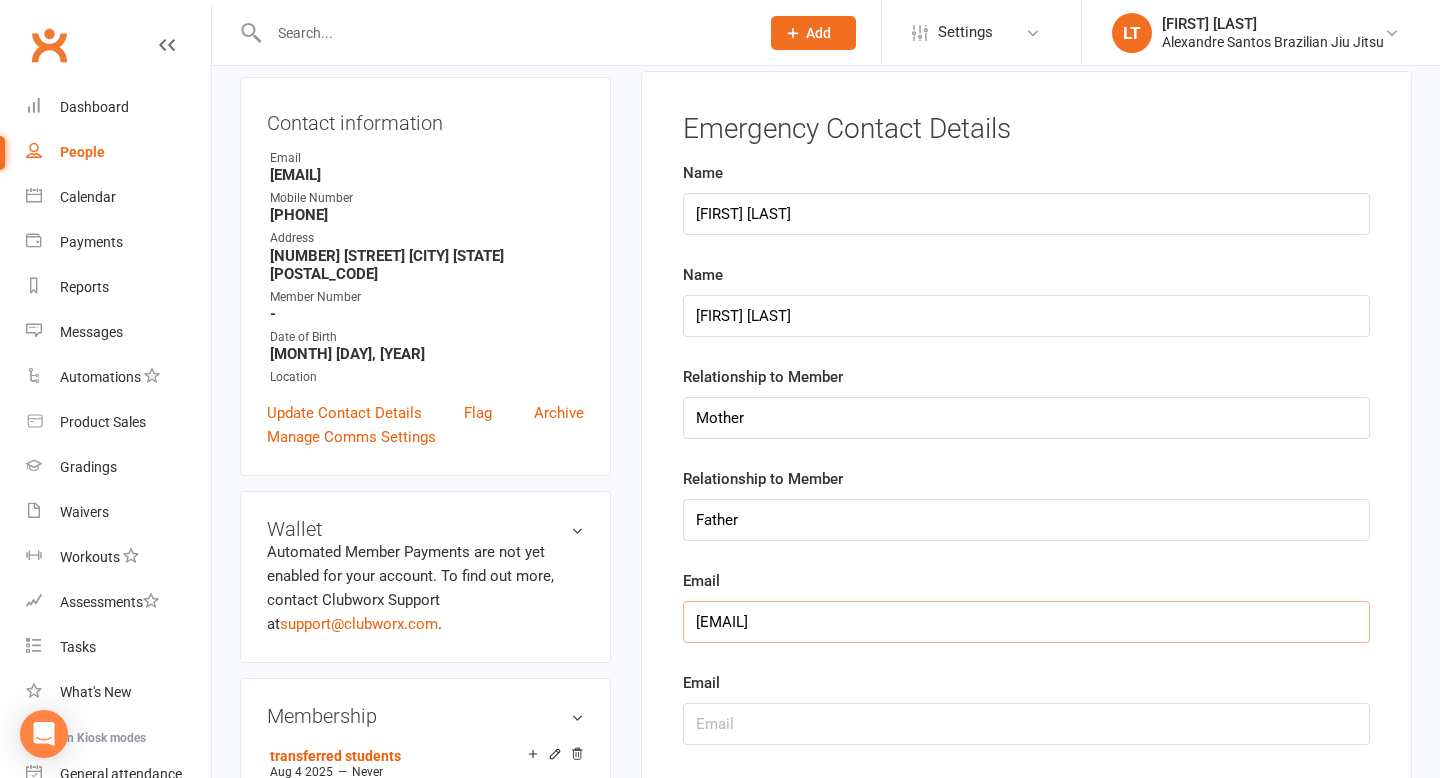 click on "[EMAIL]" at bounding box center (1026, 622) 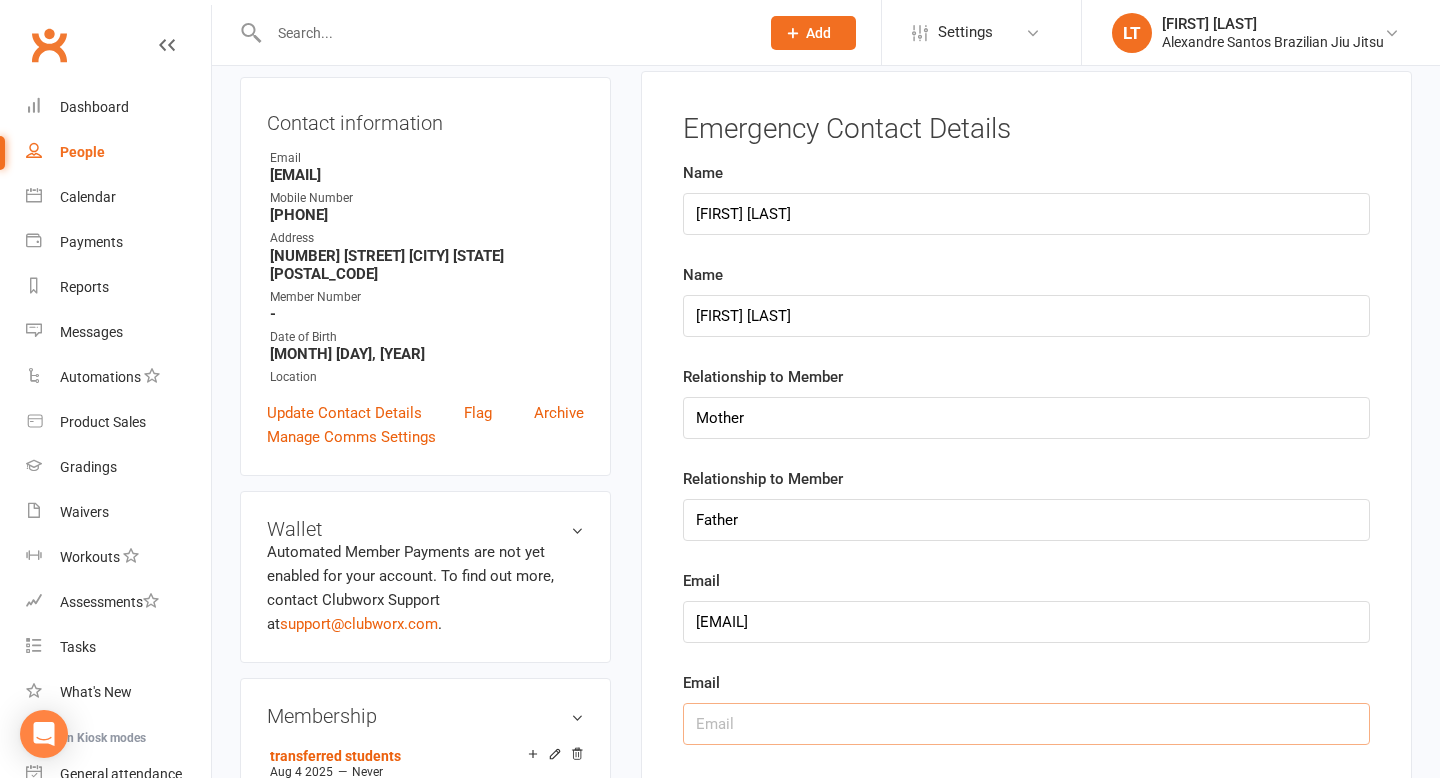 click at bounding box center [1026, 724] 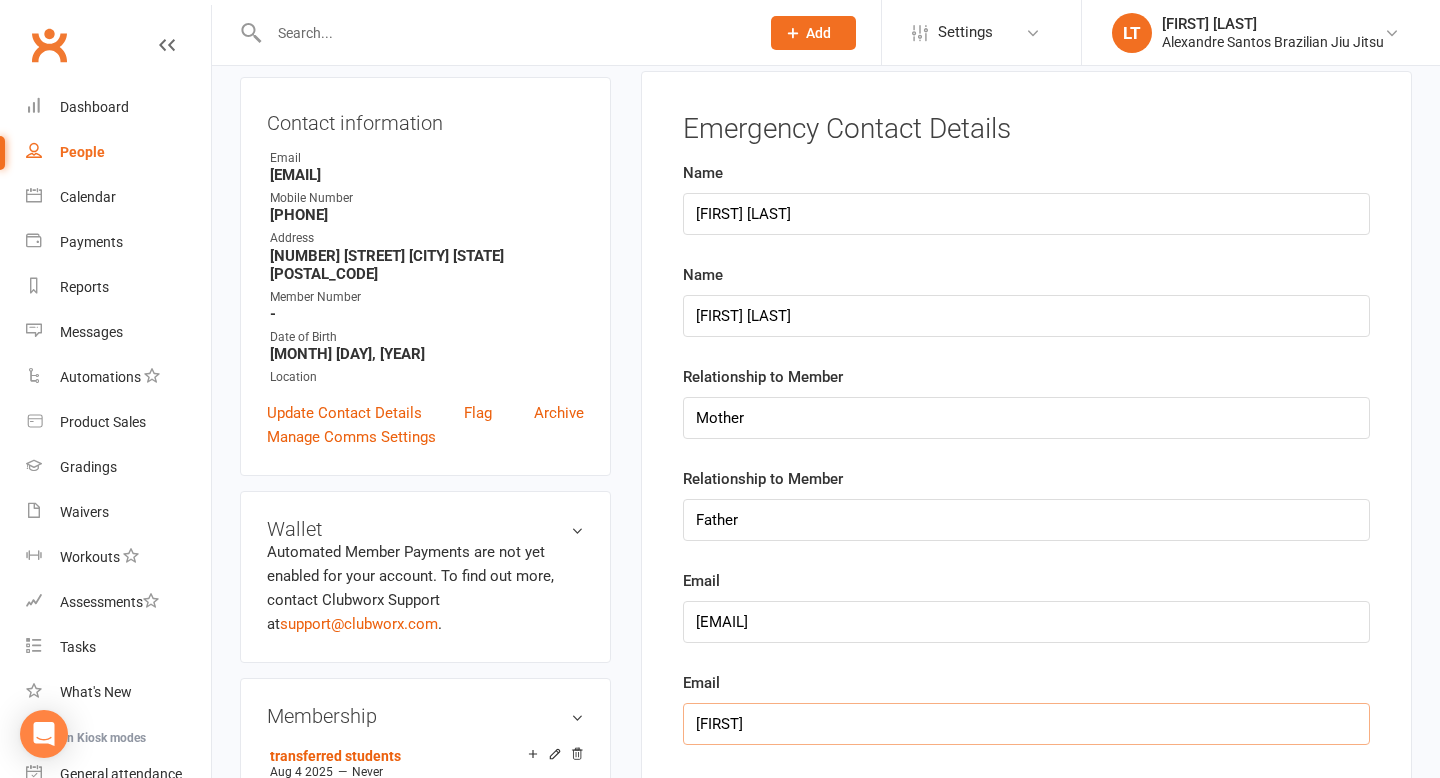 paste on "[EMAIL]" 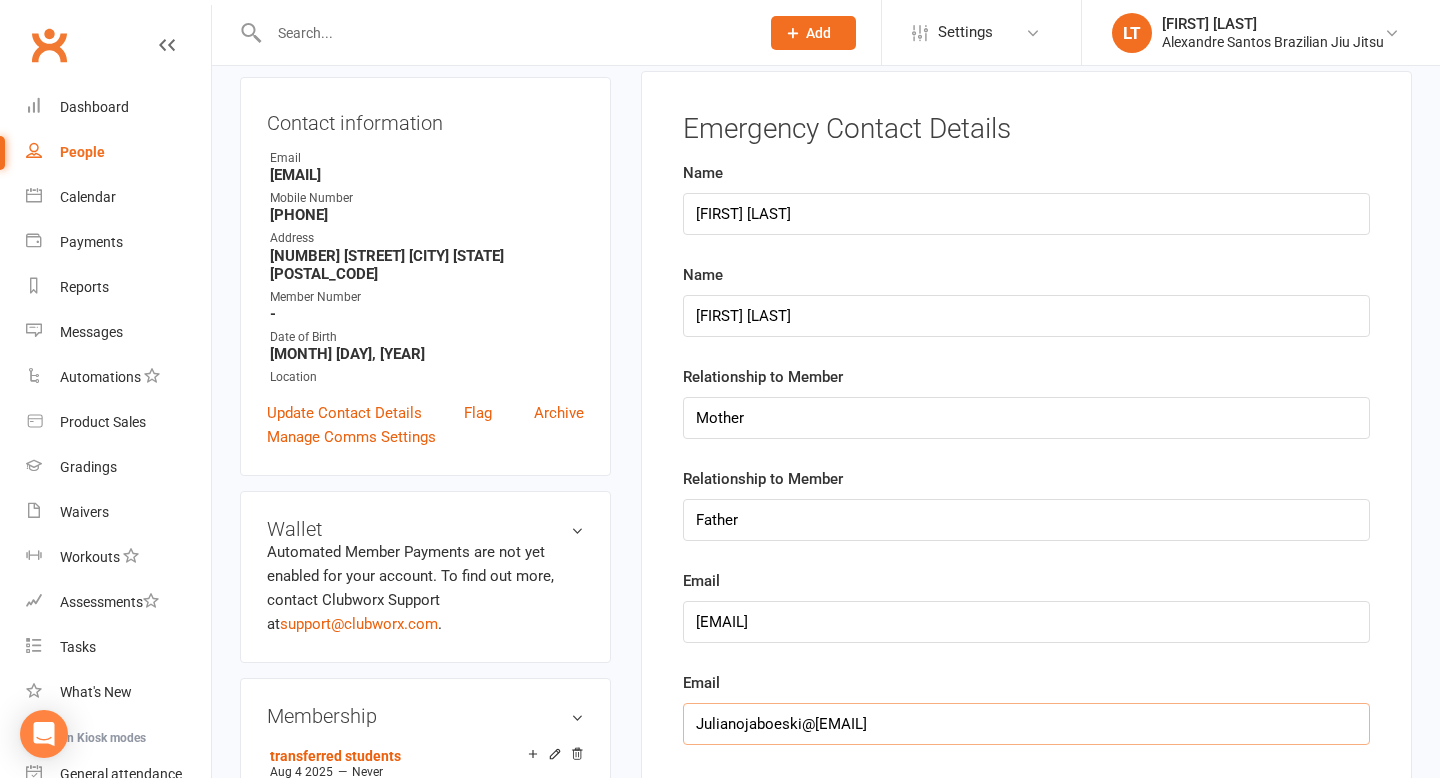 click on "Julianojaboeski@[EMAIL]" at bounding box center [1026, 724] 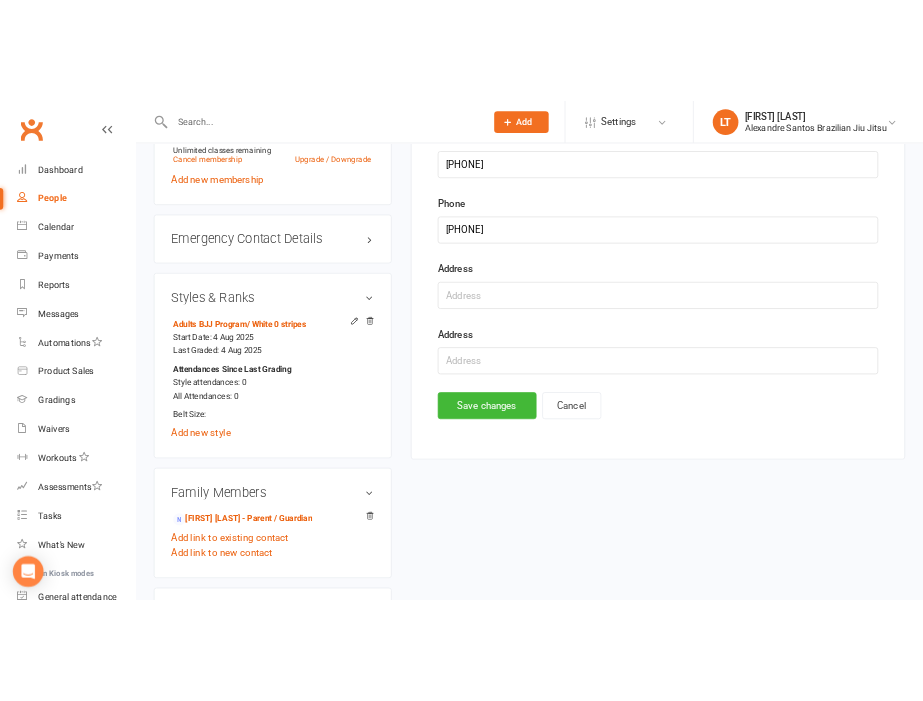 scroll, scrollTop: 884, scrollLeft: 0, axis: vertical 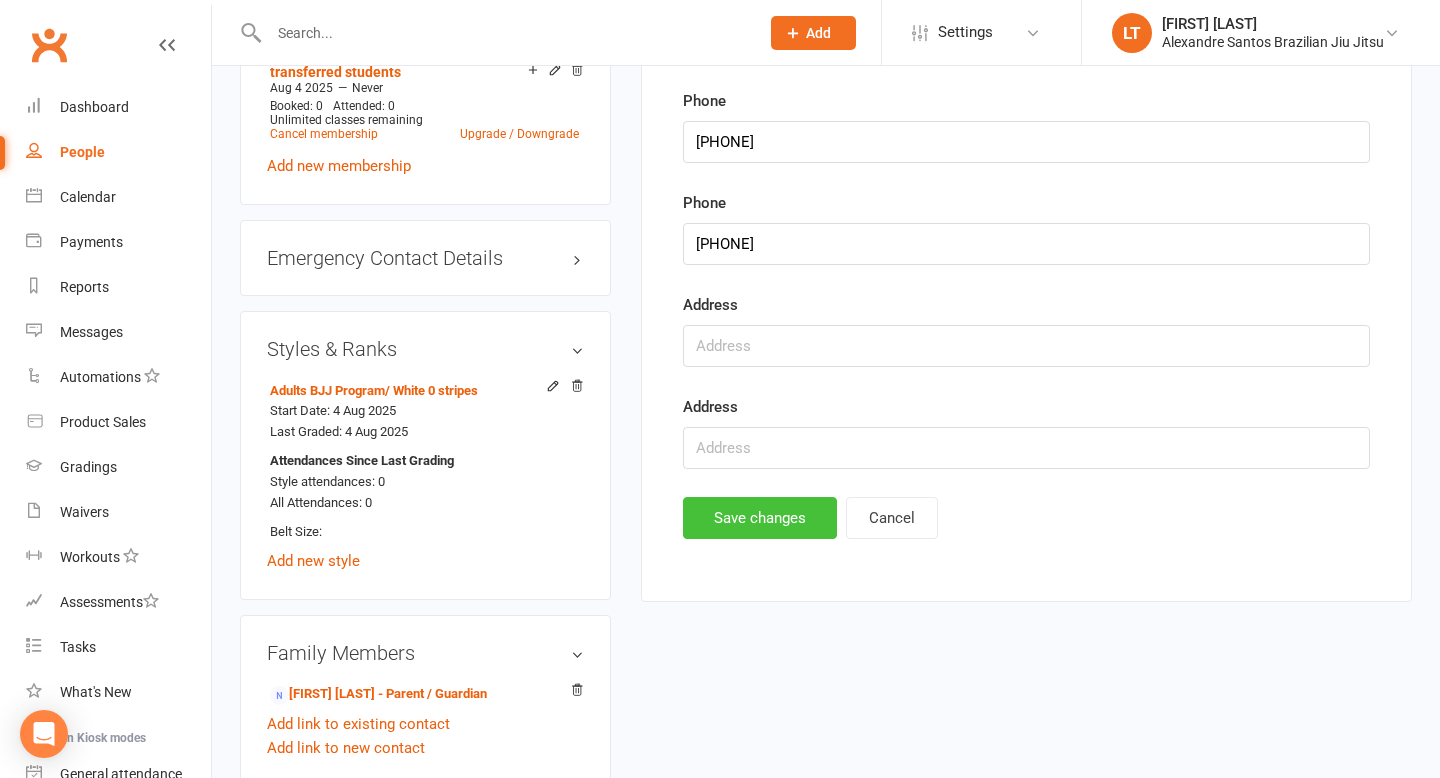 type on "[EMAIL]" 